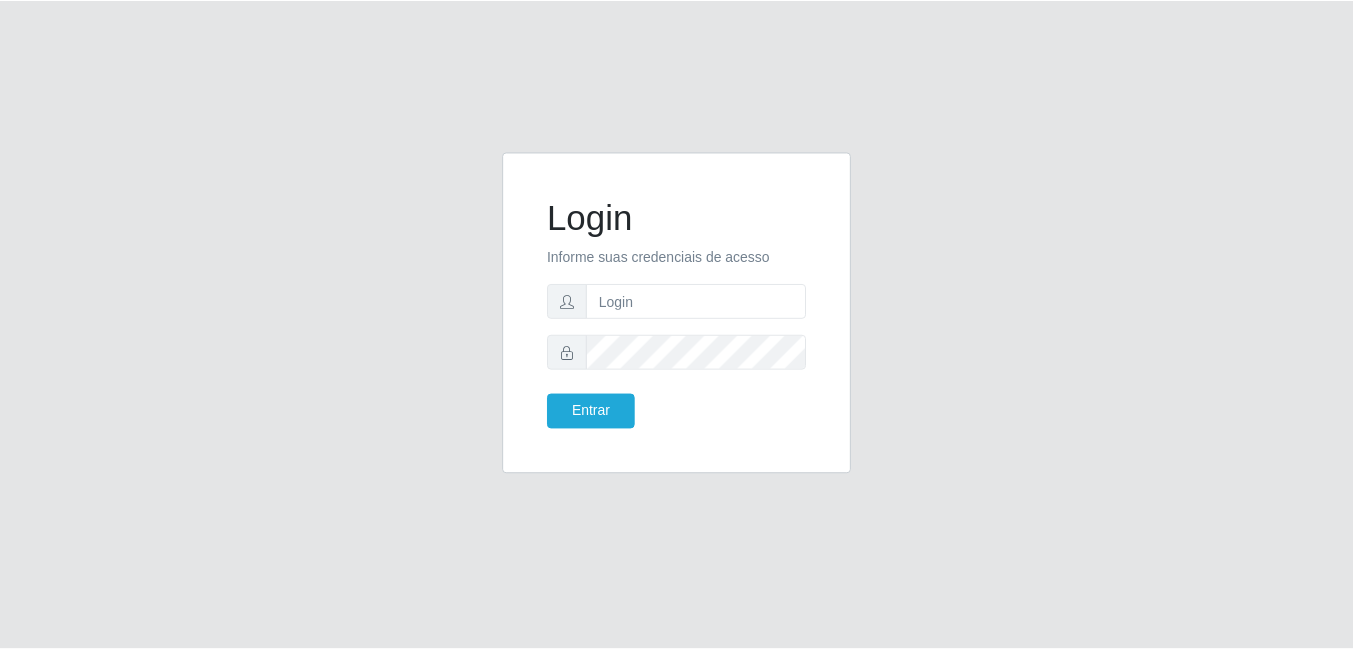 scroll, scrollTop: 0, scrollLeft: 0, axis: both 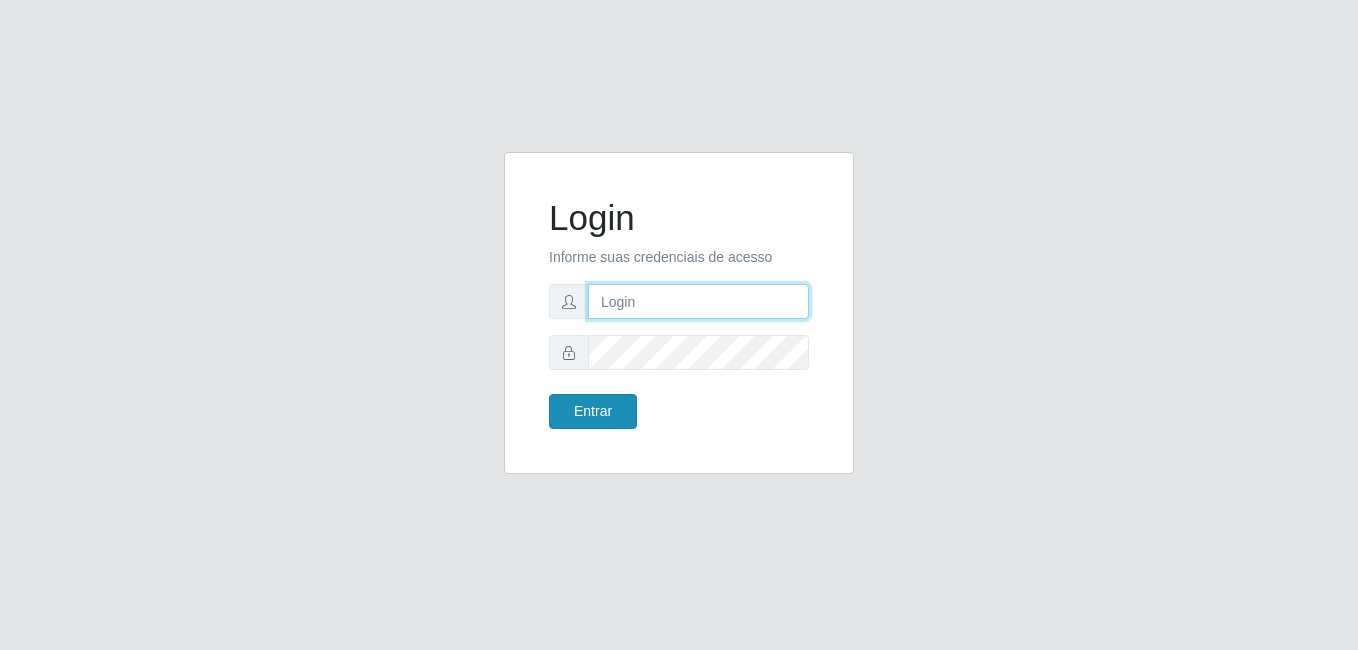 type on "[PERSON_NAME]" 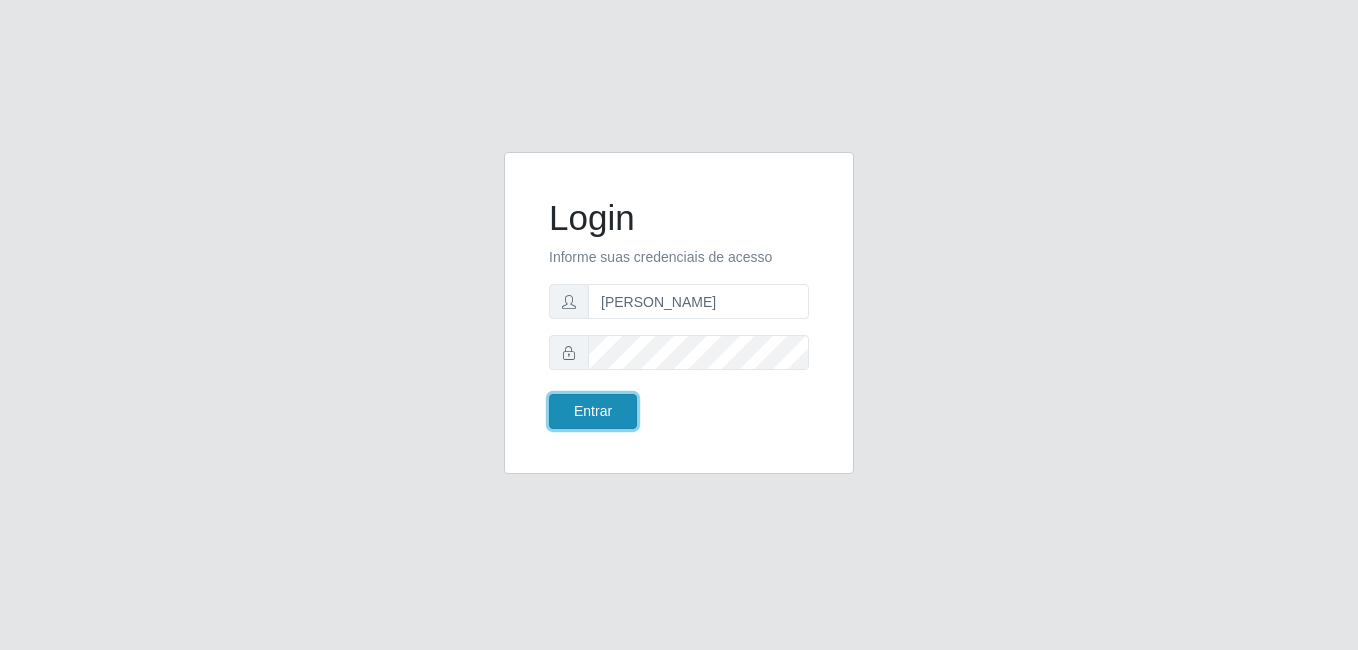 click on "Entrar" at bounding box center (593, 411) 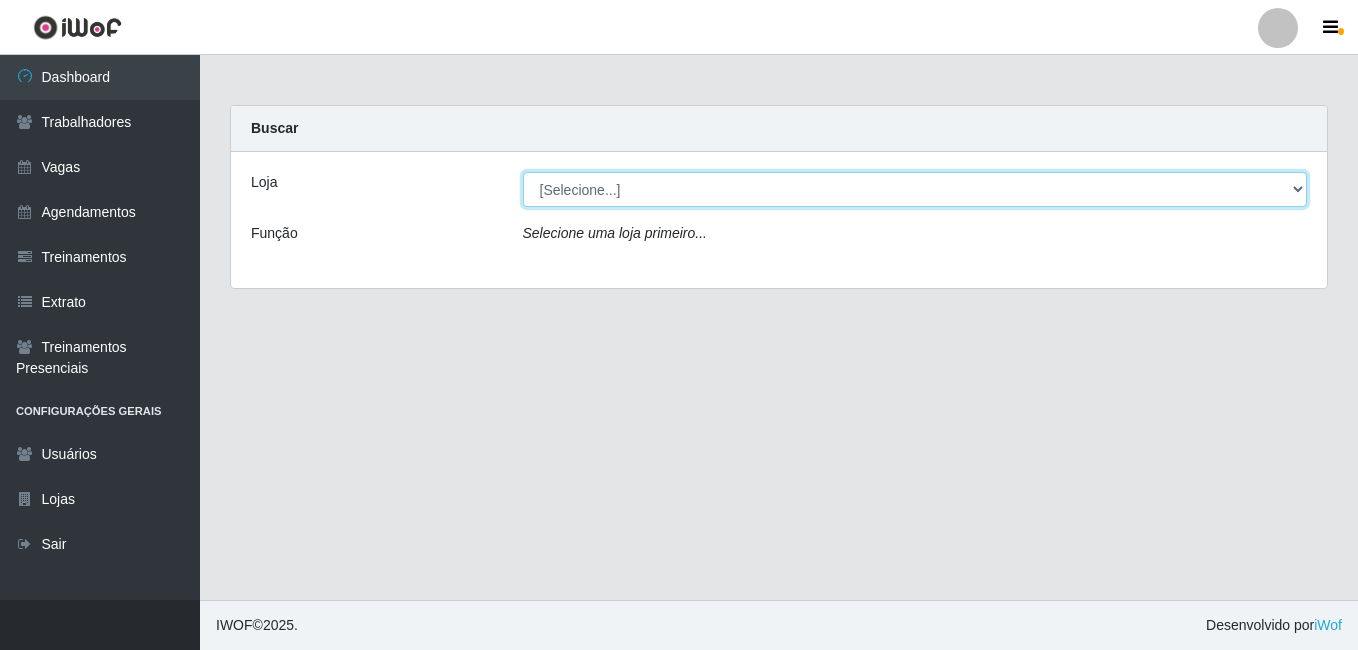 drag, startPoint x: 641, startPoint y: 192, endPoint x: 645, endPoint y: 209, distance: 17.464249 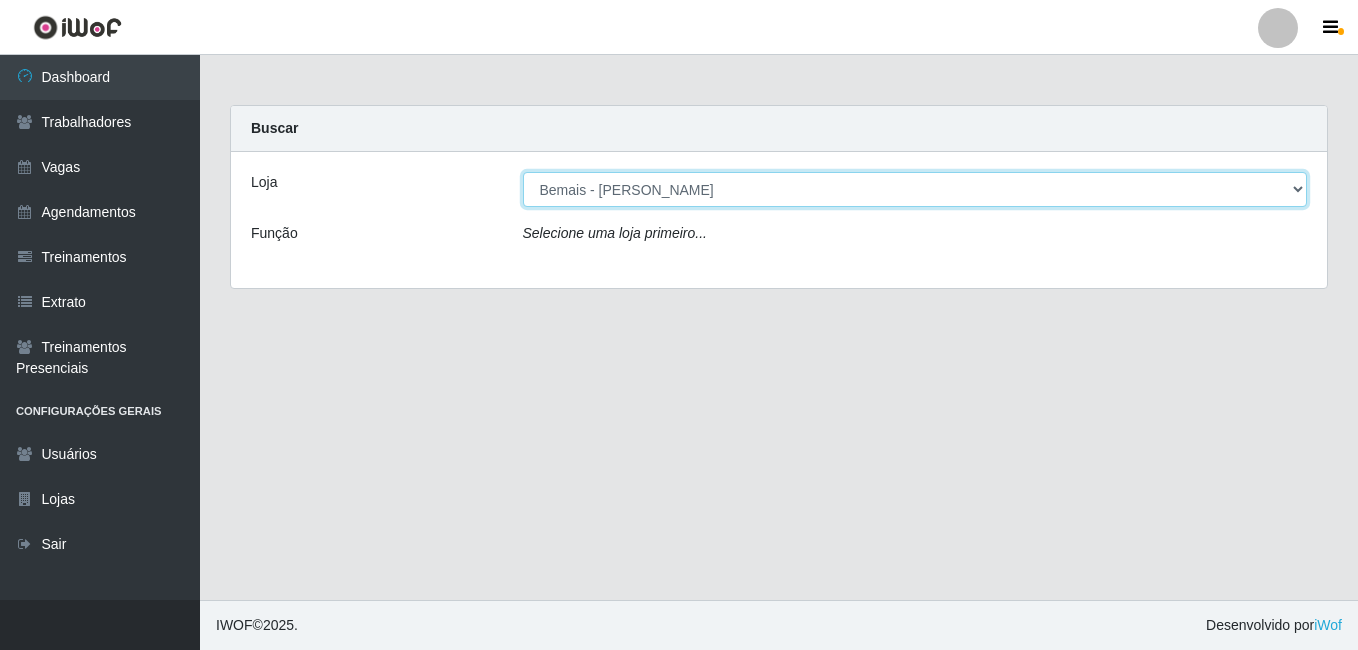 click on "[Selecione...] [PERSON_NAME]" at bounding box center (915, 189) 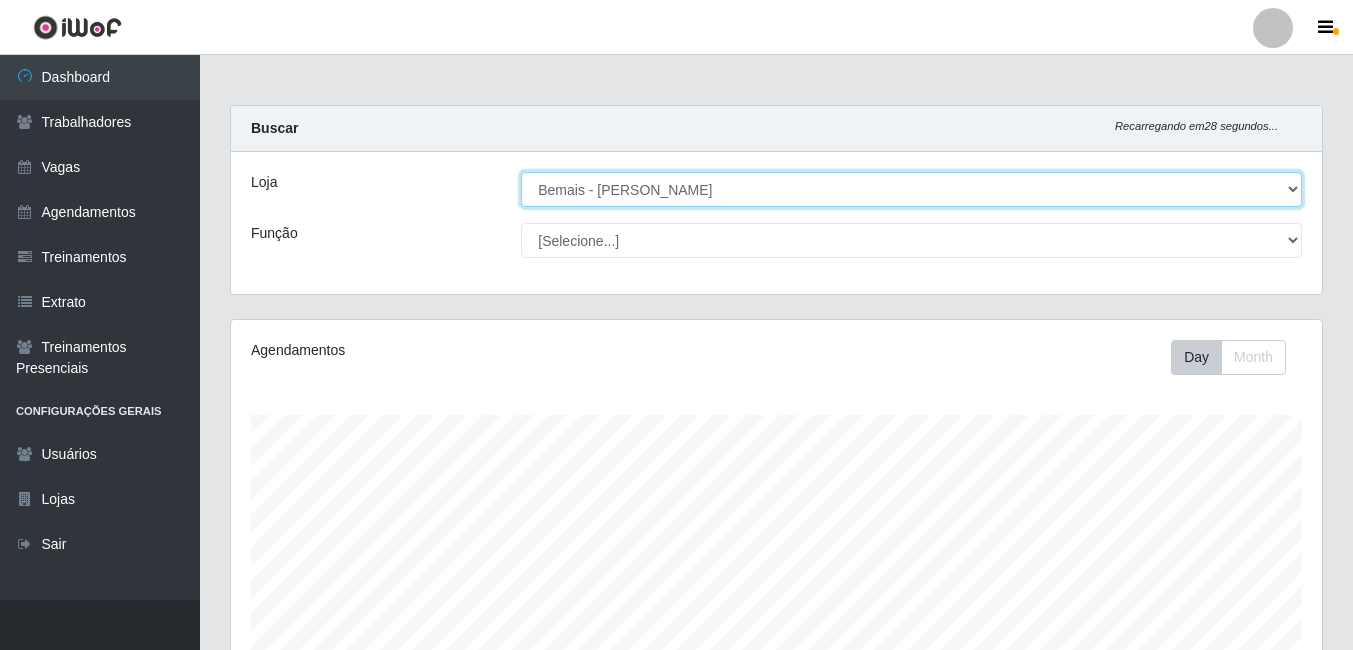 scroll, scrollTop: 143, scrollLeft: 0, axis: vertical 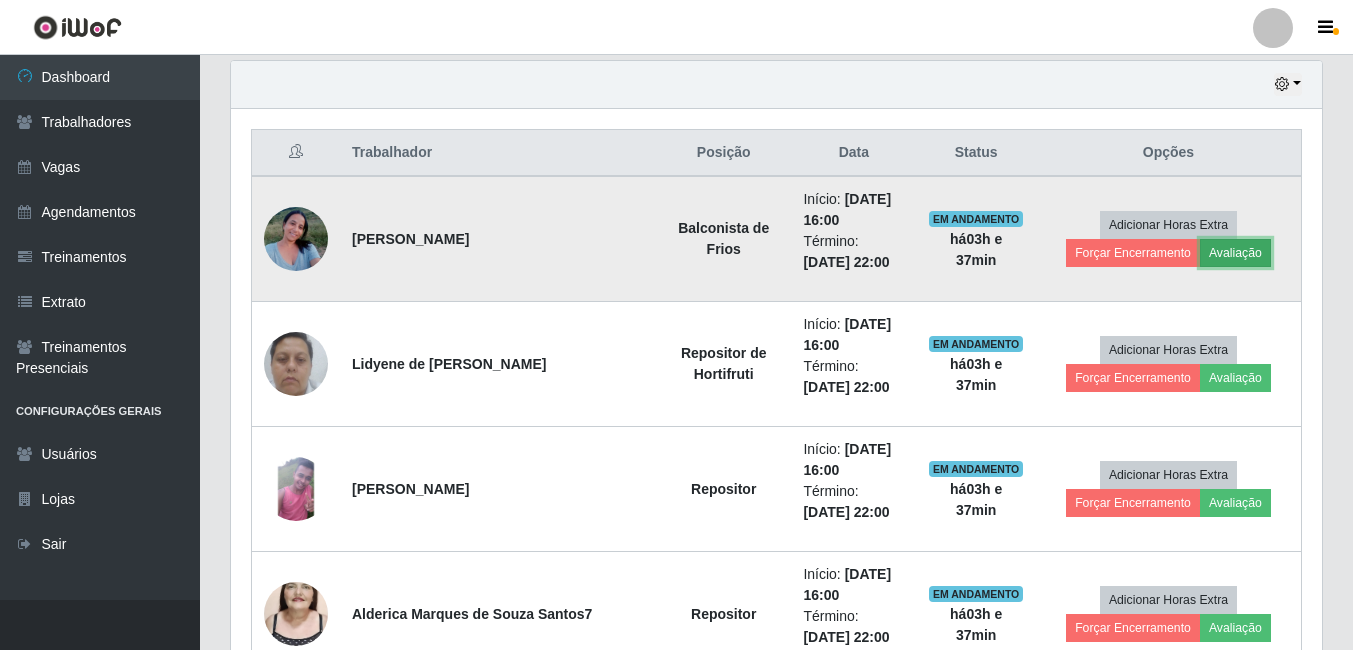 click on "Avaliação" at bounding box center [1235, 253] 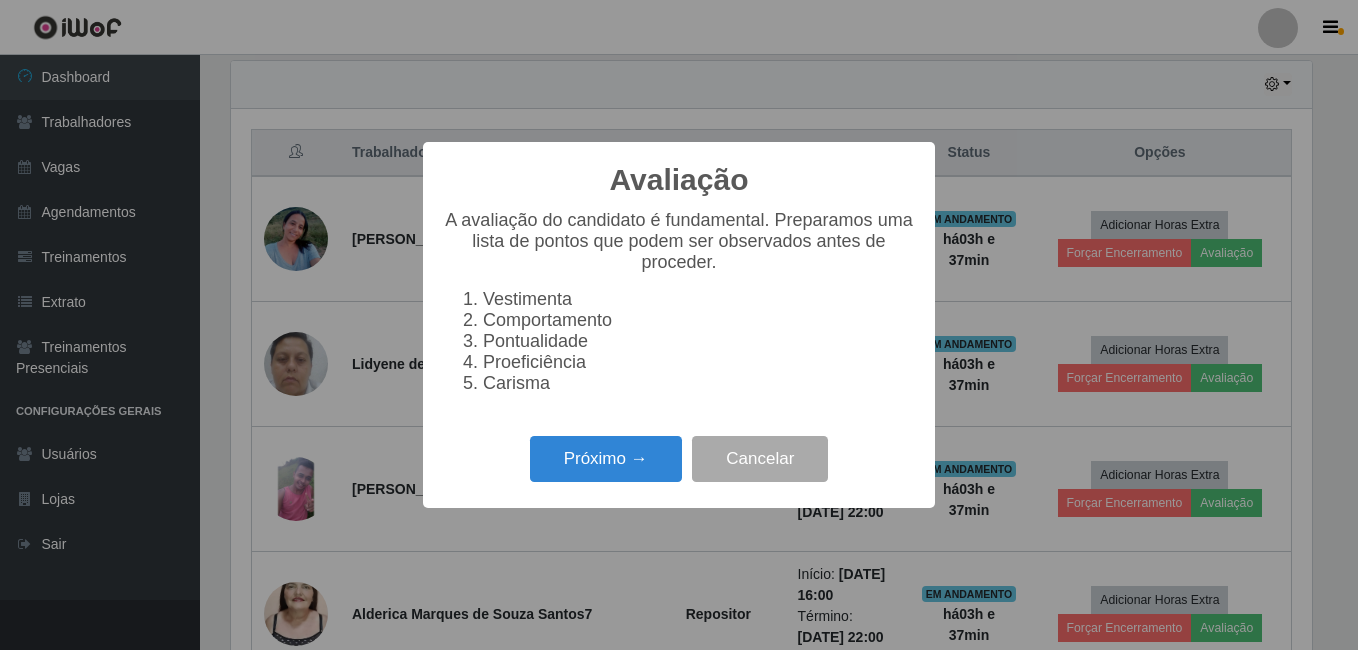 scroll, scrollTop: 999585, scrollLeft: 998919, axis: both 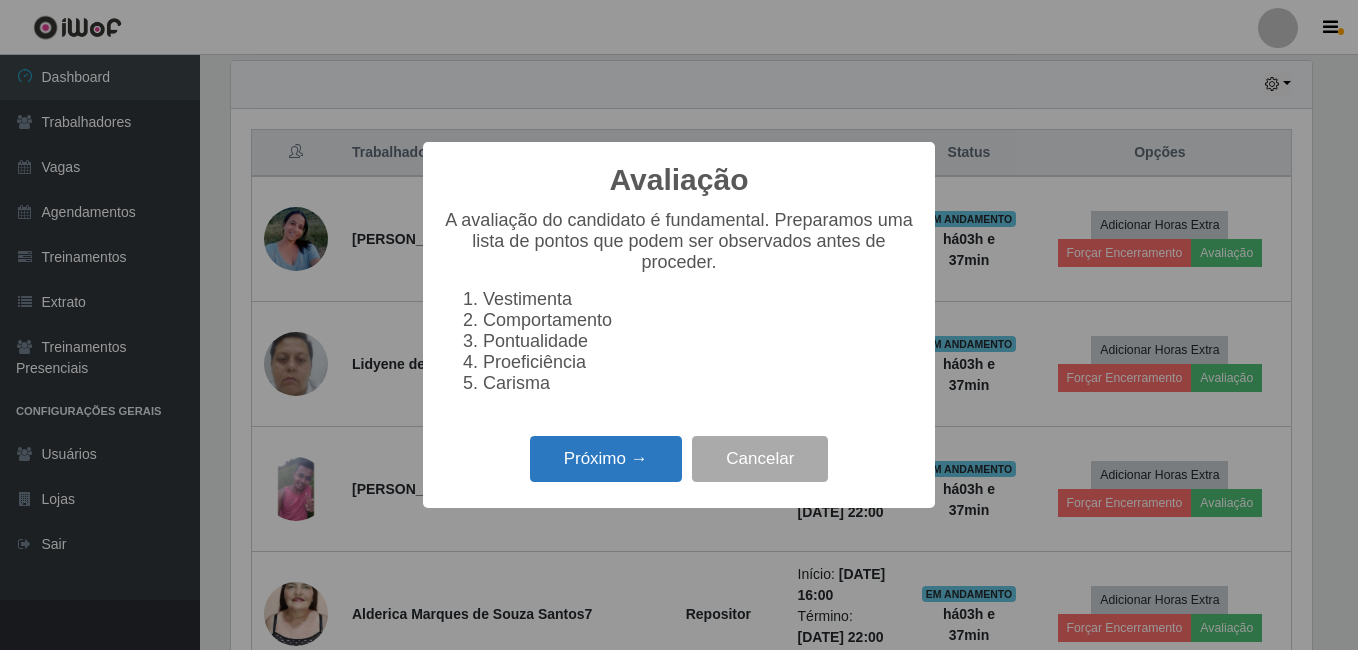 click on "Próximo →" at bounding box center (606, 459) 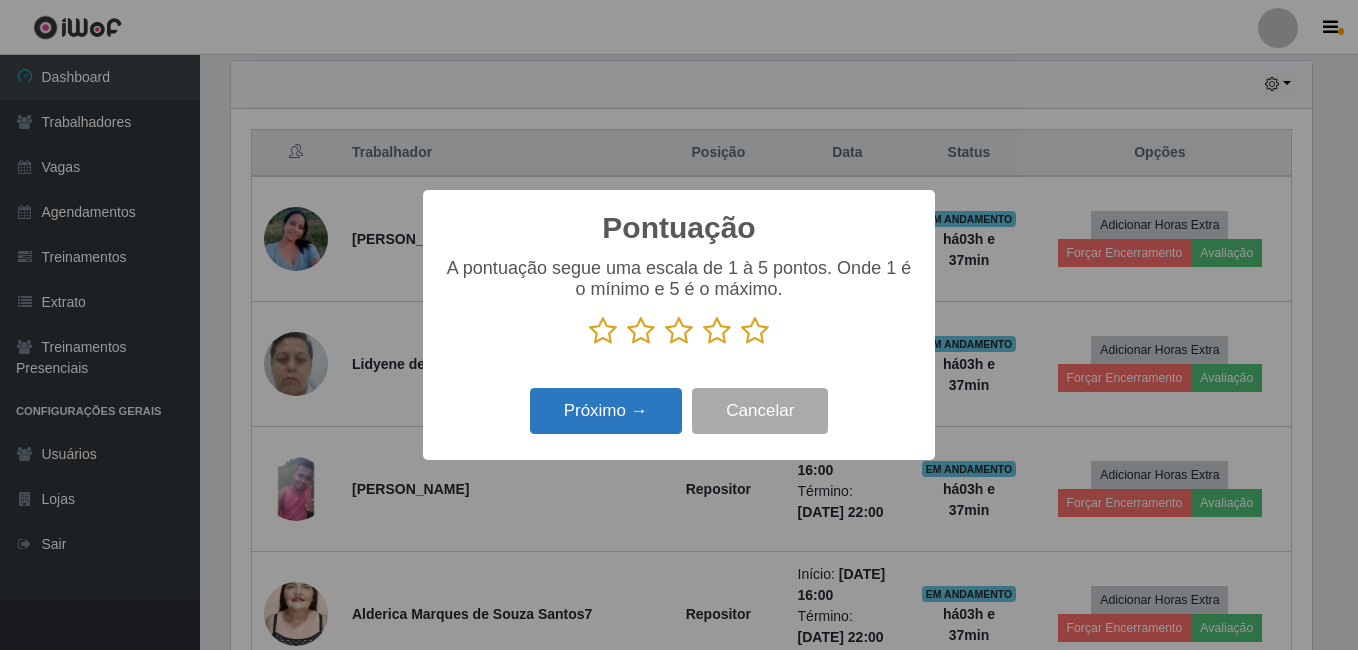 drag, startPoint x: 760, startPoint y: 331, endPoint x: 664, endPoint y: 399, distance: 117.64353 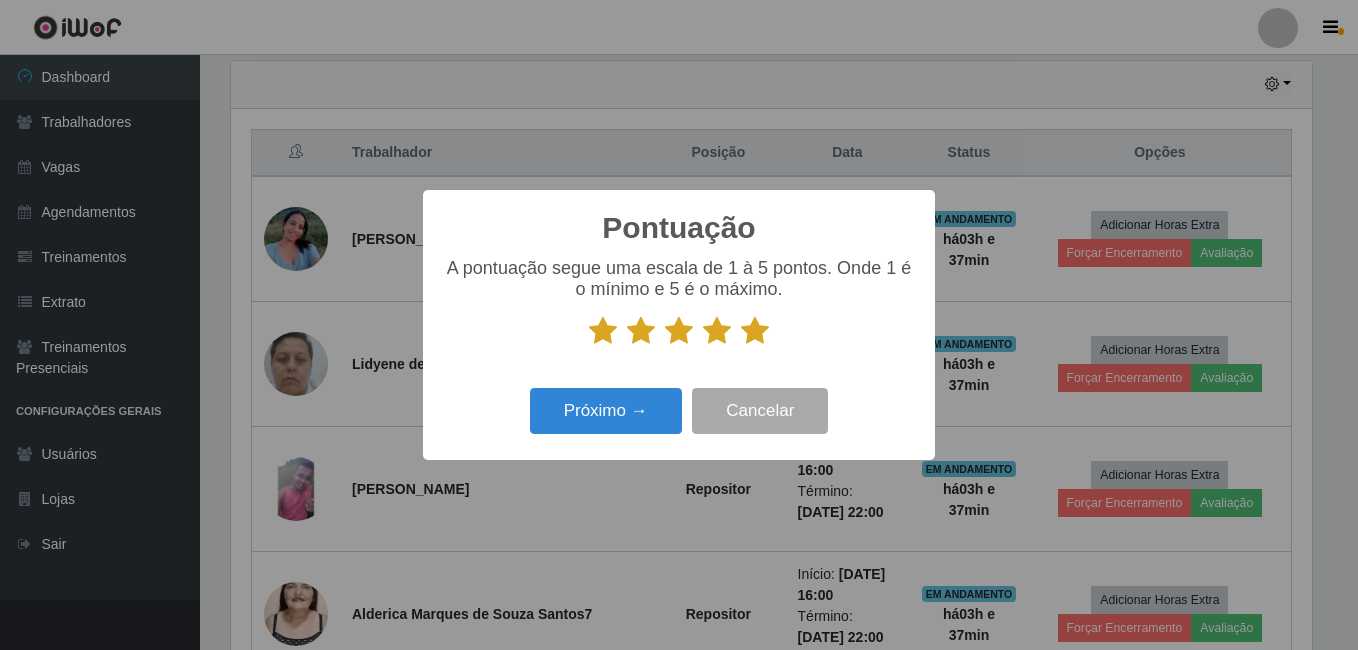 click on "Pontuação × A pontuação segue uma escala de 1 à 5 pontos.
Onde 1 é o mínimo e 5 é o máximo.
Próximo → Cancelar" at bounding box center [679, 324] 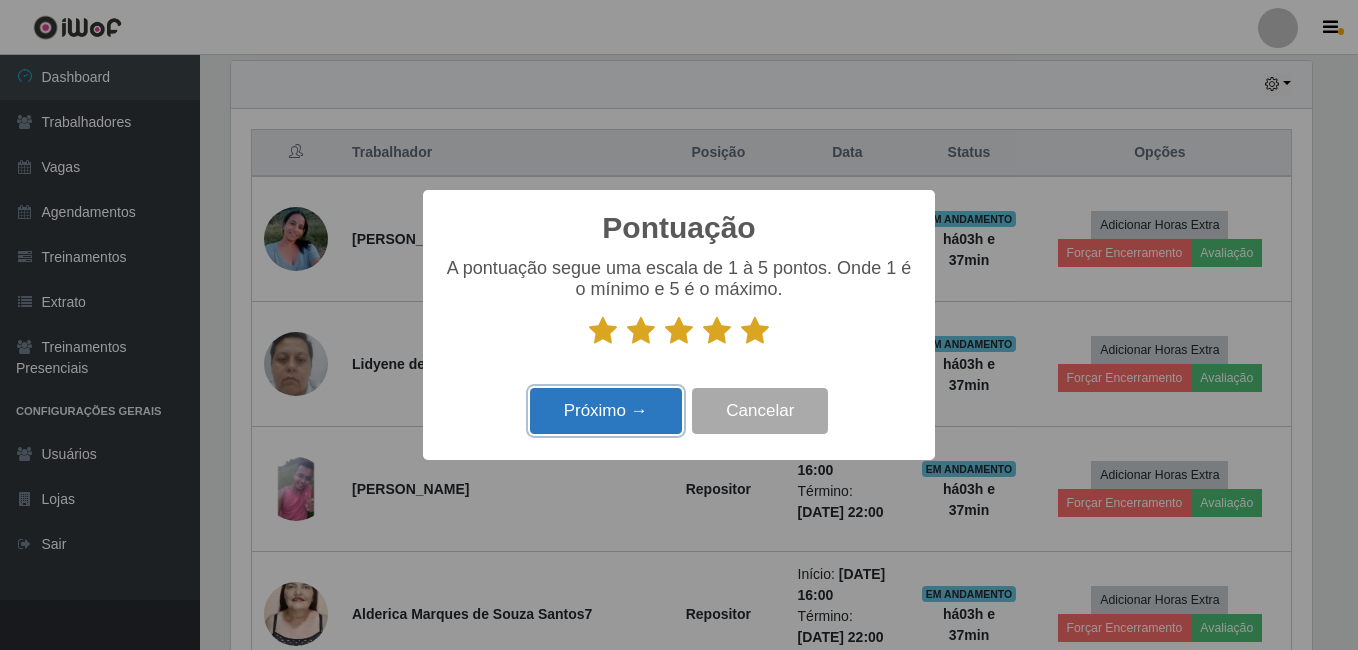 click on "Próximo →" at bounding box center [606, 411] 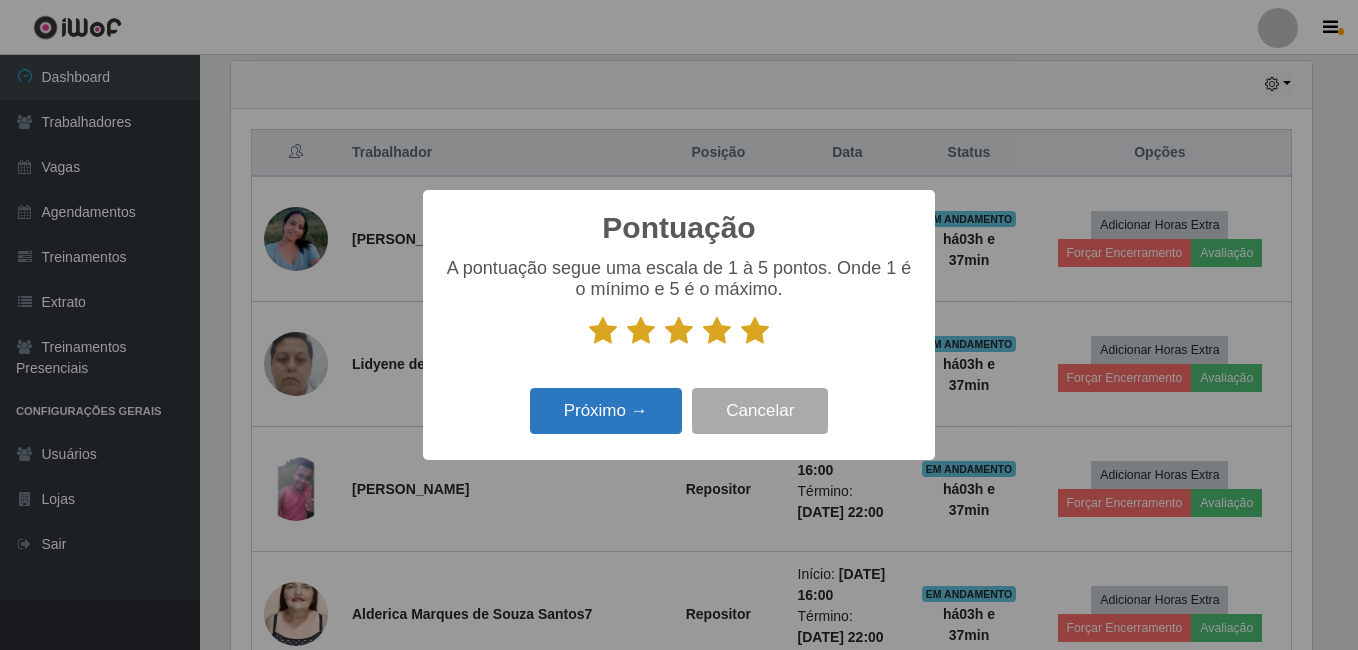 scroll, scrollTop: 999585, scrollLeft: 998919, axis: both 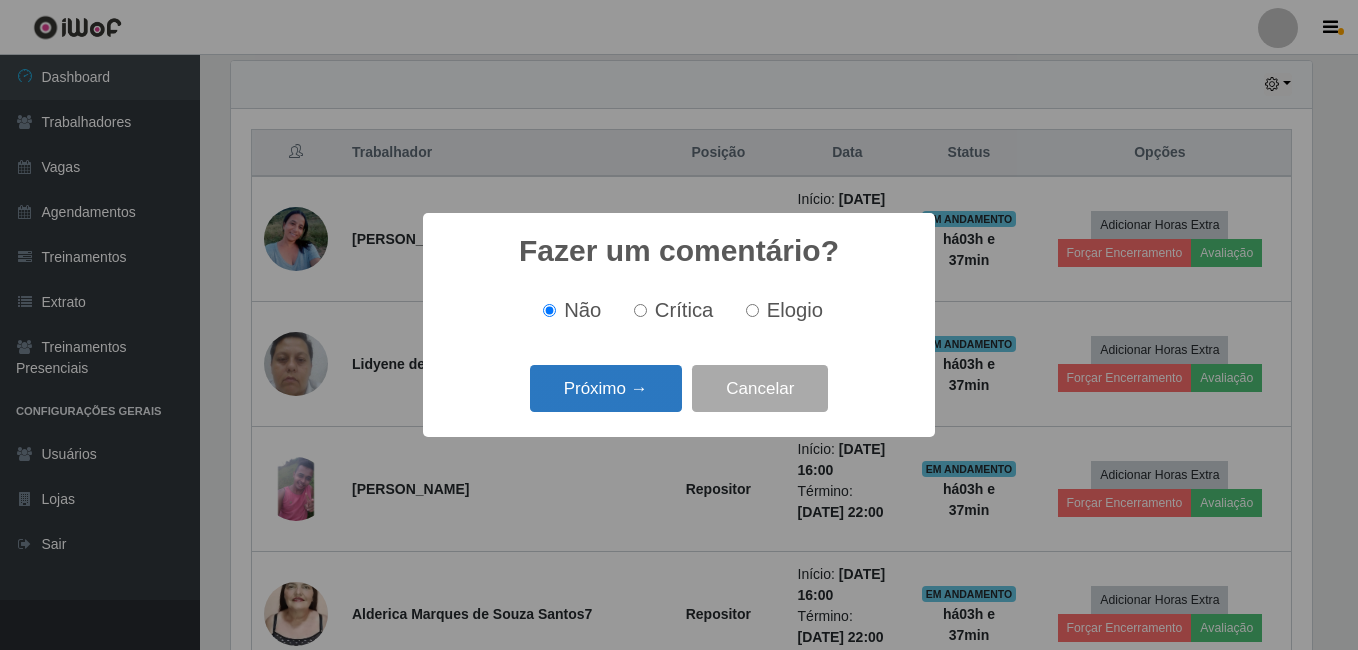 click on "Próximo →" at bounding box center (606, 388) 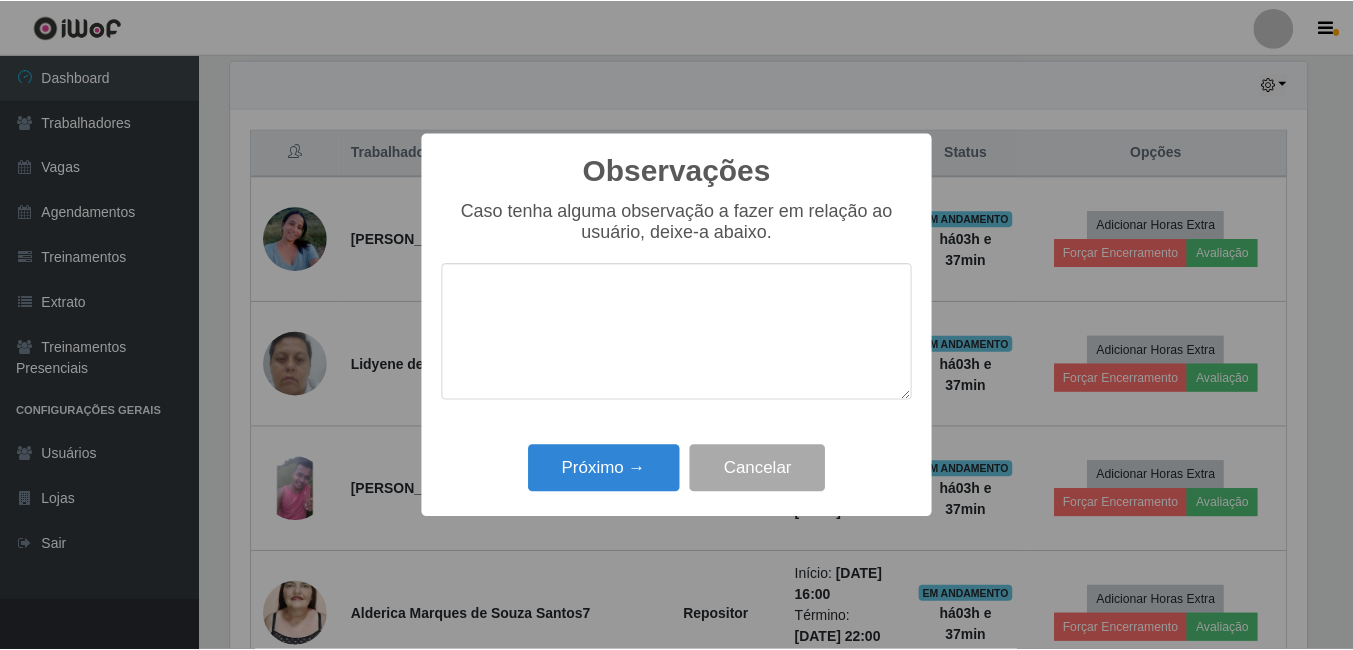 scroll, scrollTop: 999585, scrollLeft: 998919, axis: both 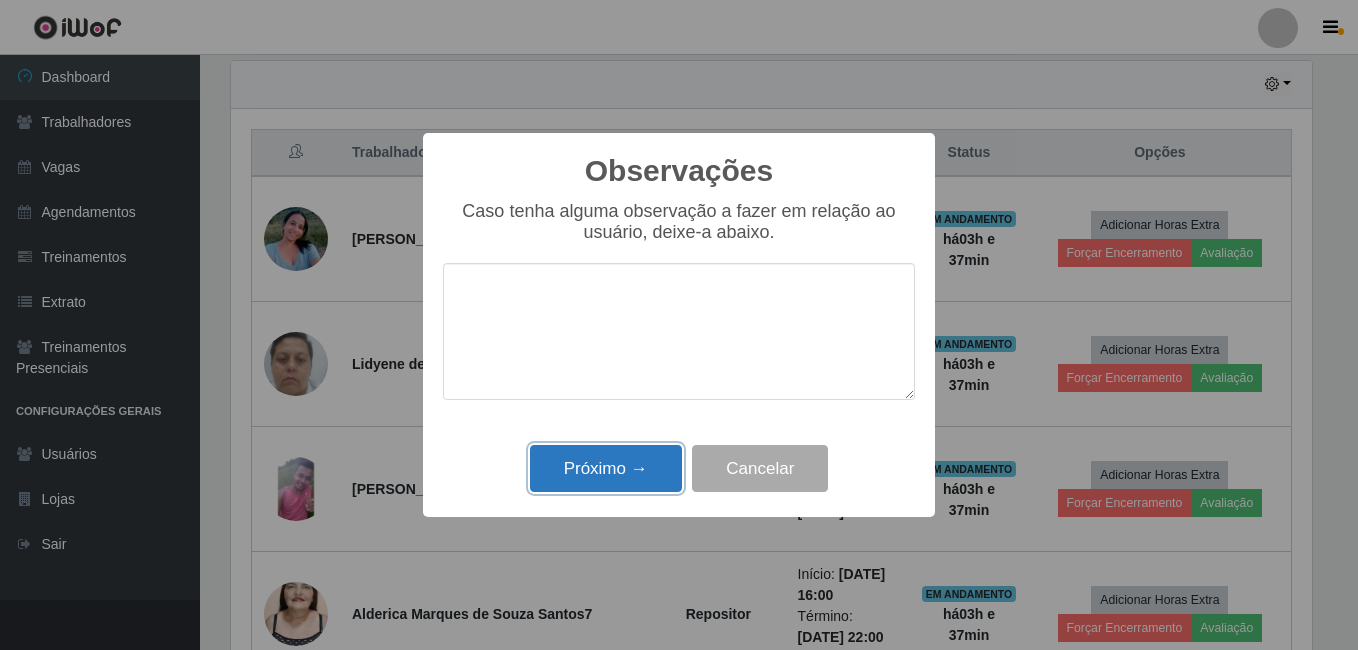 click on "Próximo →" at bounding box center [606, 468] 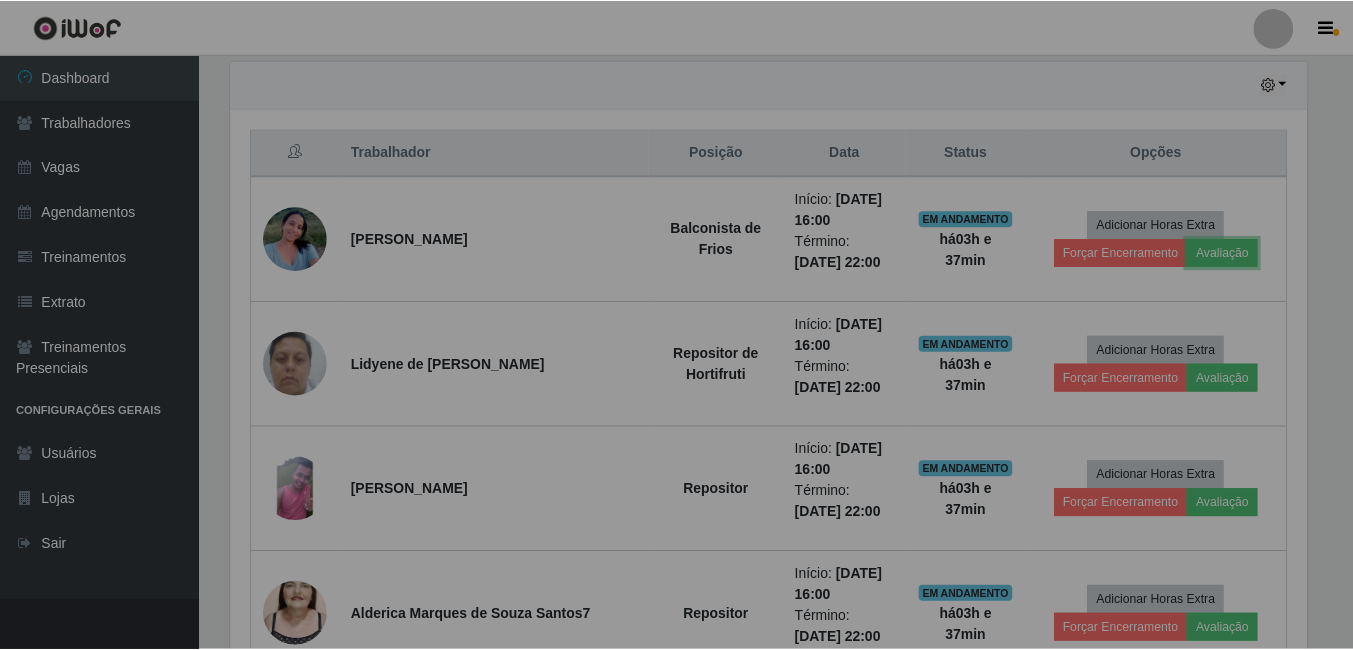 scroll, scrollTop: 999585, scrollLeft: 998909, axis: both 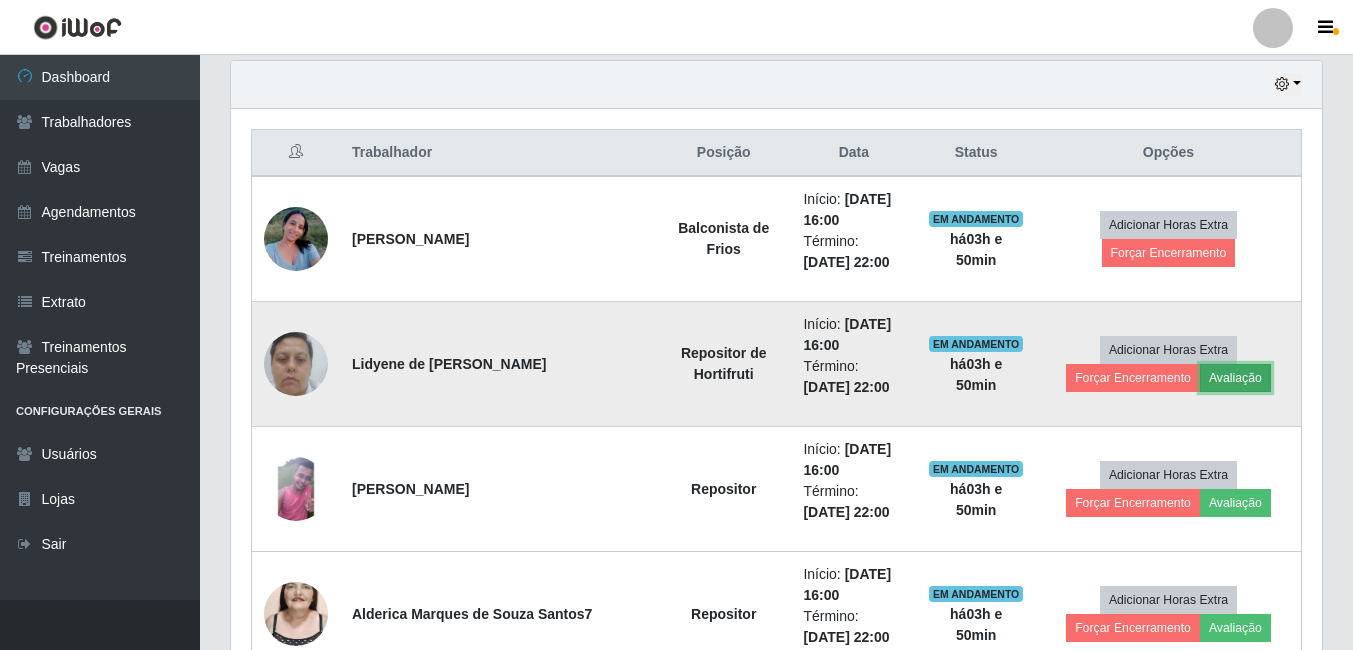 click on "Avaliação" at bounding box center (1235, 378) 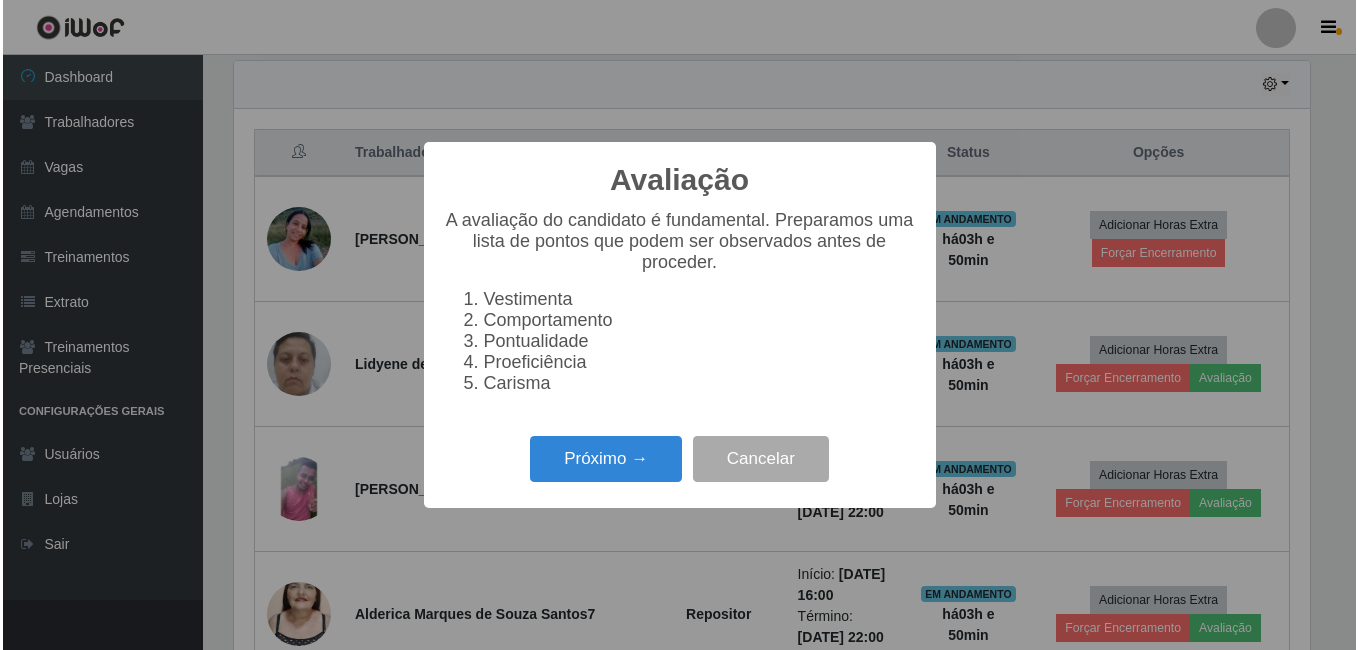 scroll, scrollTop: 999585, scrollLeft: 998919, axis: both 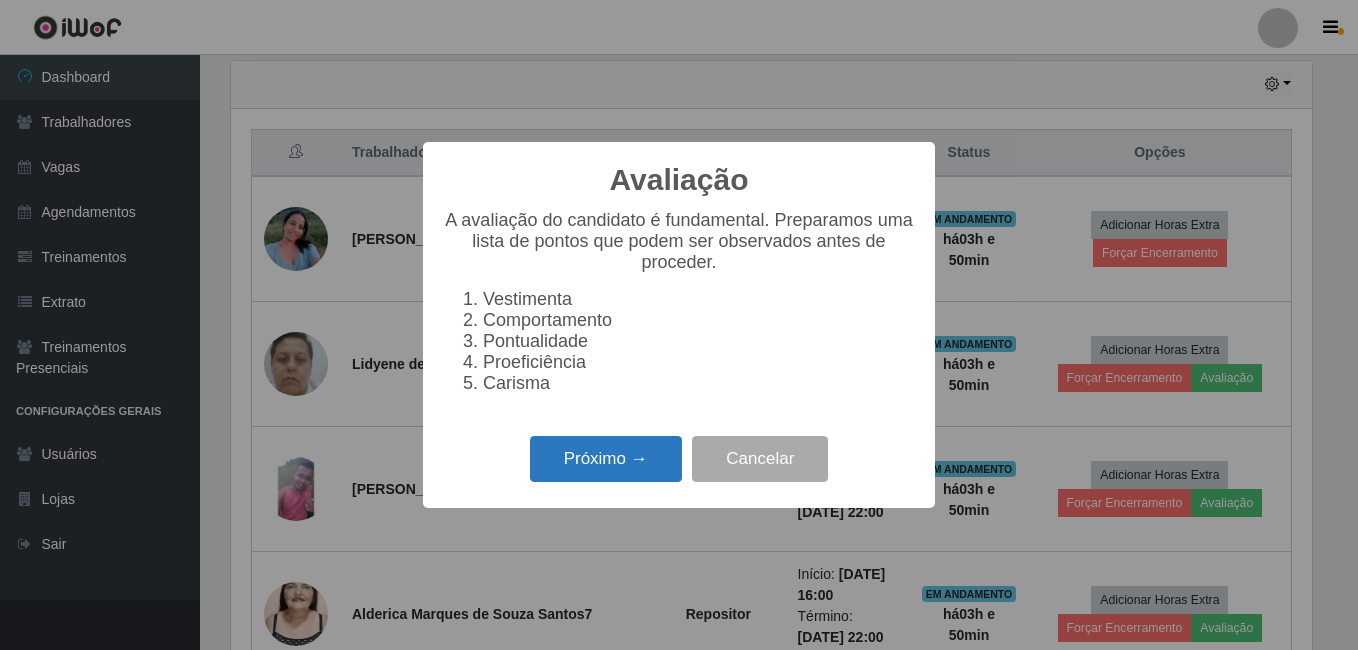 click on "Próximo →" at bounding box center (606, 459) 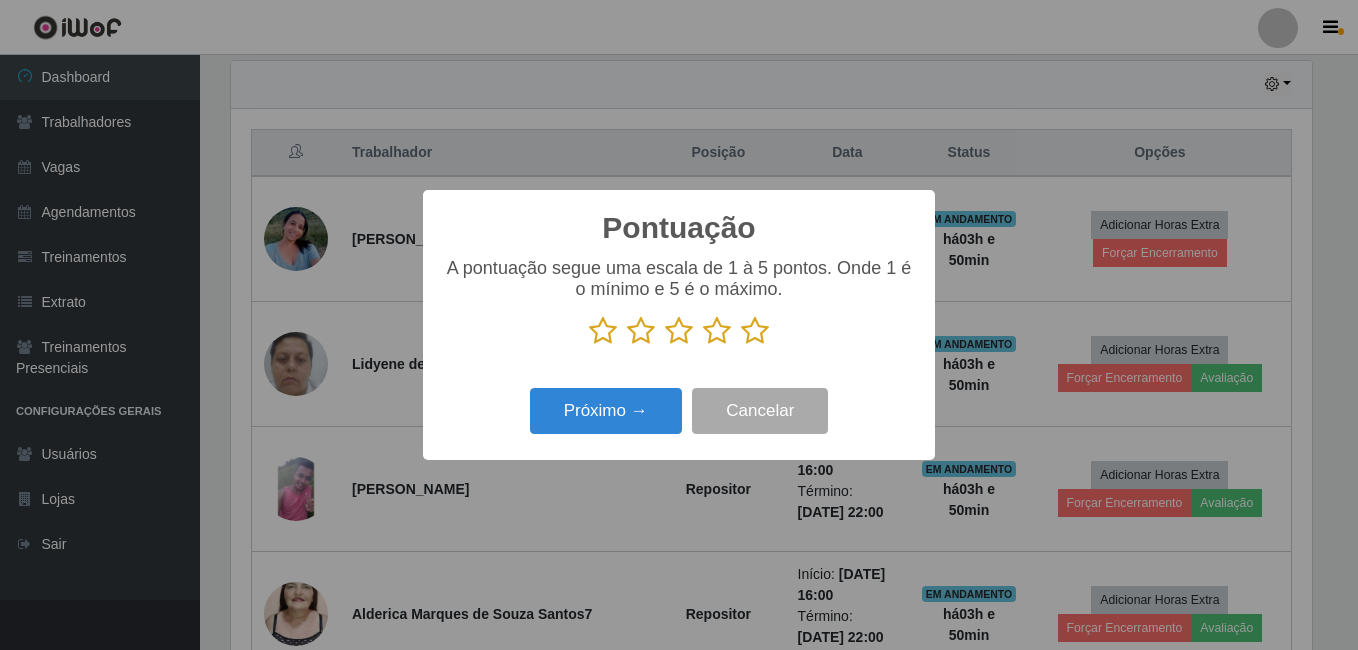 scroll, scrollTop: 999585, scrollLeft: 998919, axis: both 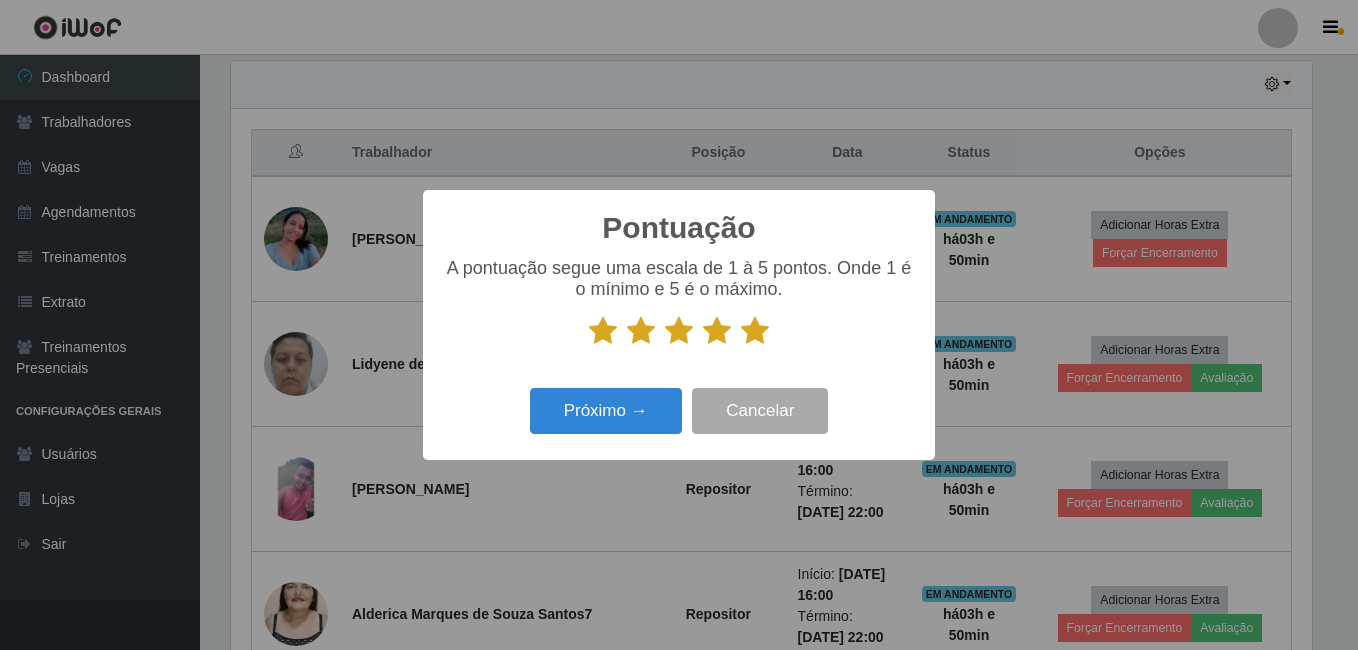 click at bounding box center [755, 331] 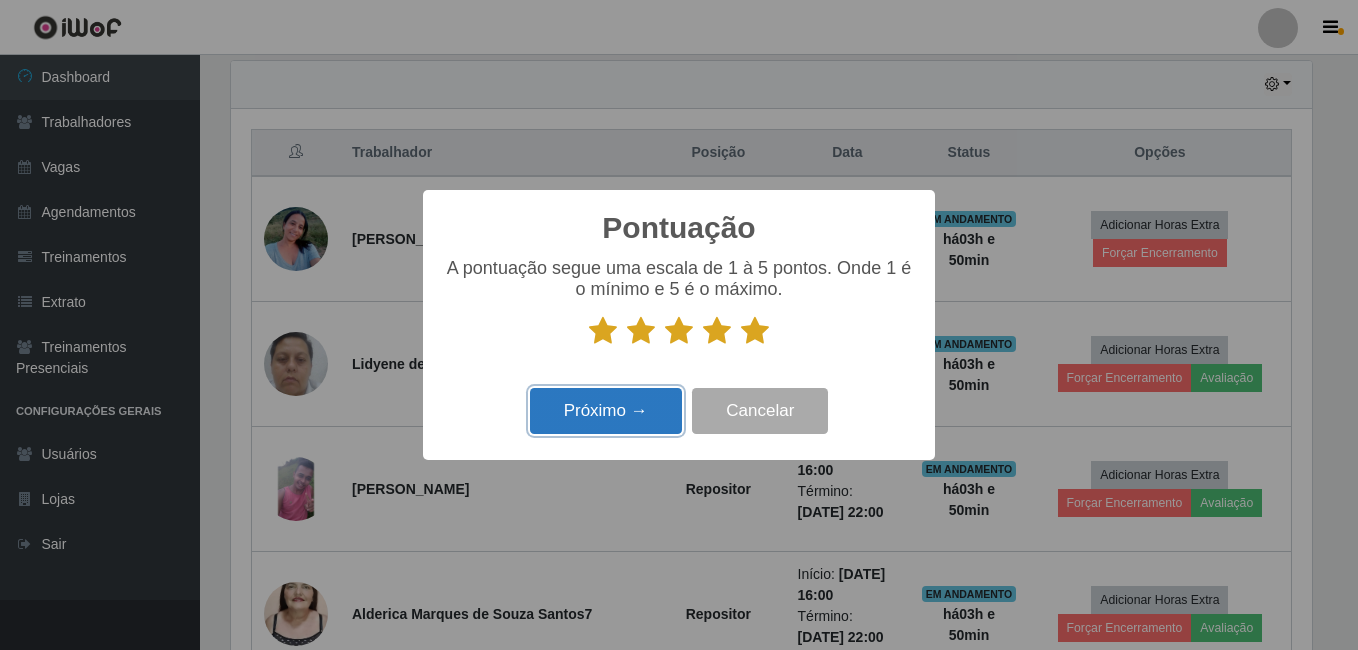 click on "Próximo →" at bounding box center (606, 411) 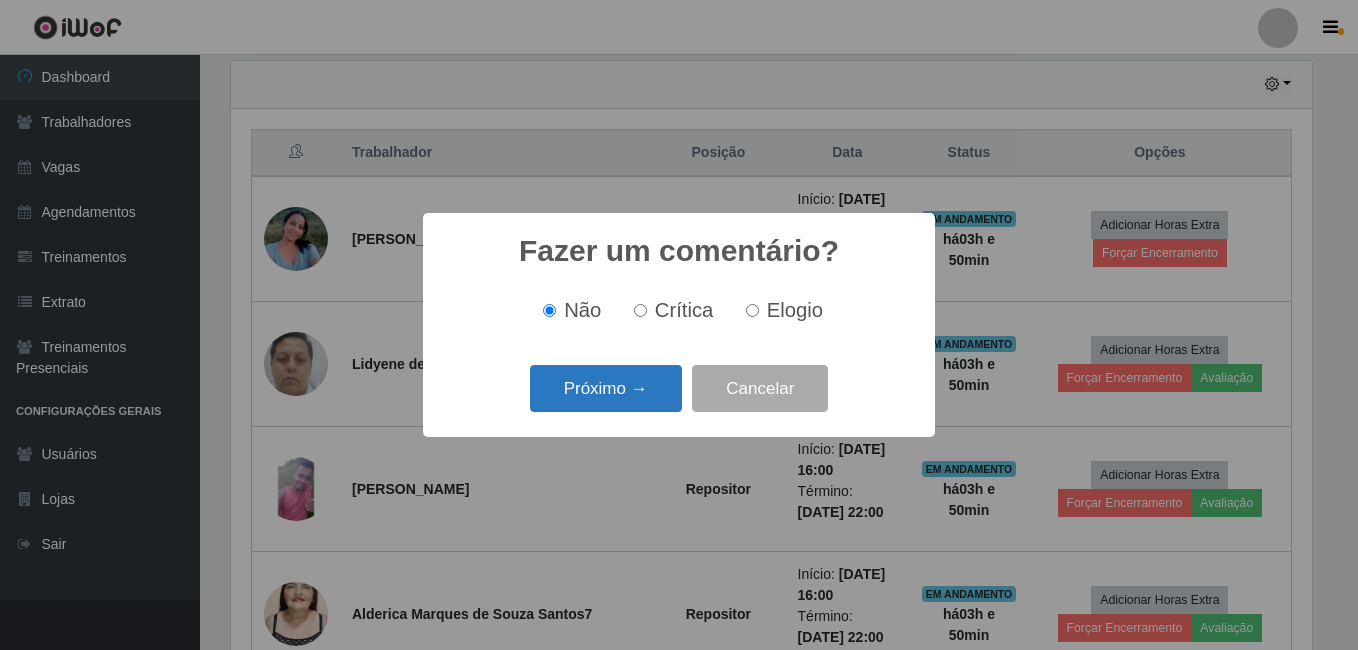 click on "Próximo →" at bounding box center [606, 388] 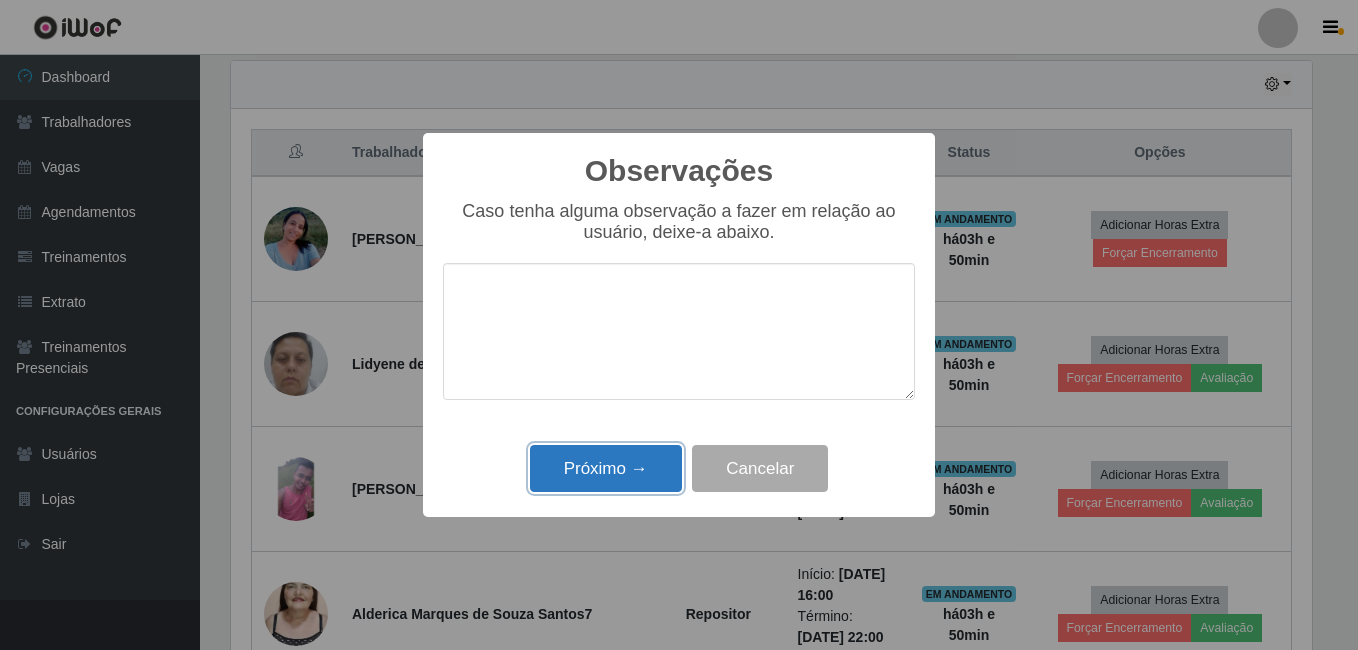 click on "Próximo →" at bounding box center (606, 468) 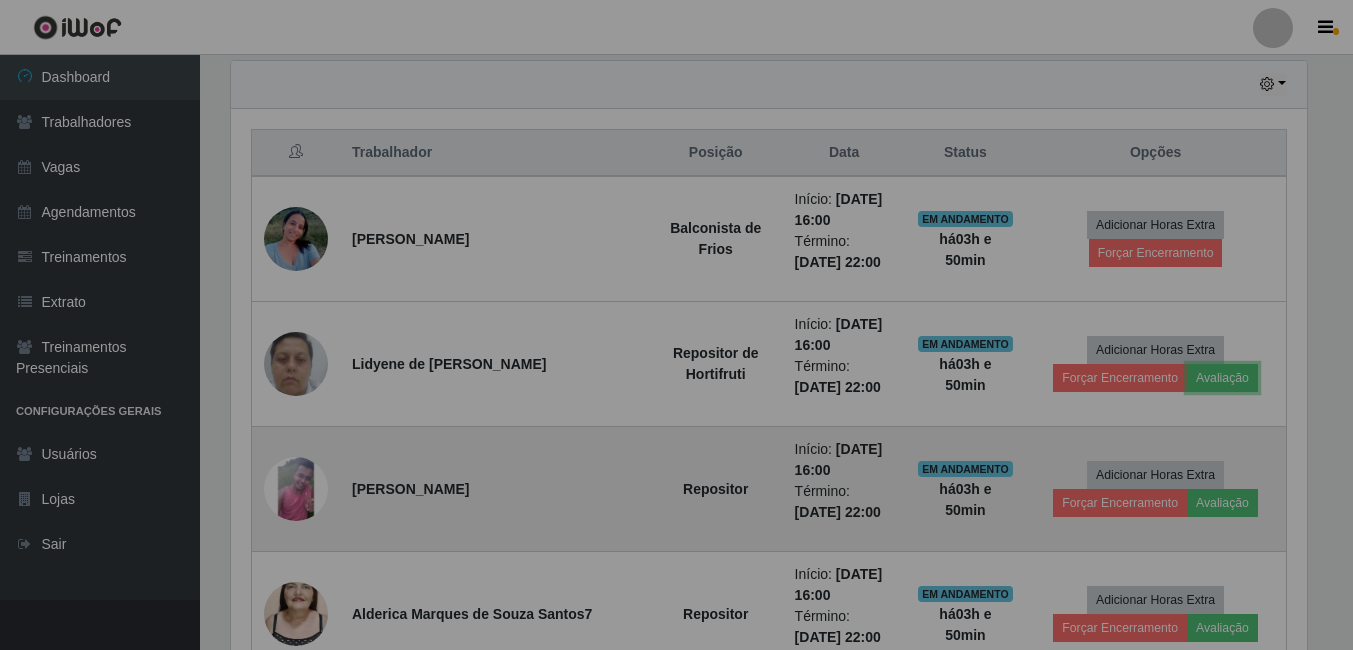 scroll, scrollTop: 999585, scrollLeft: 998909, axis: both 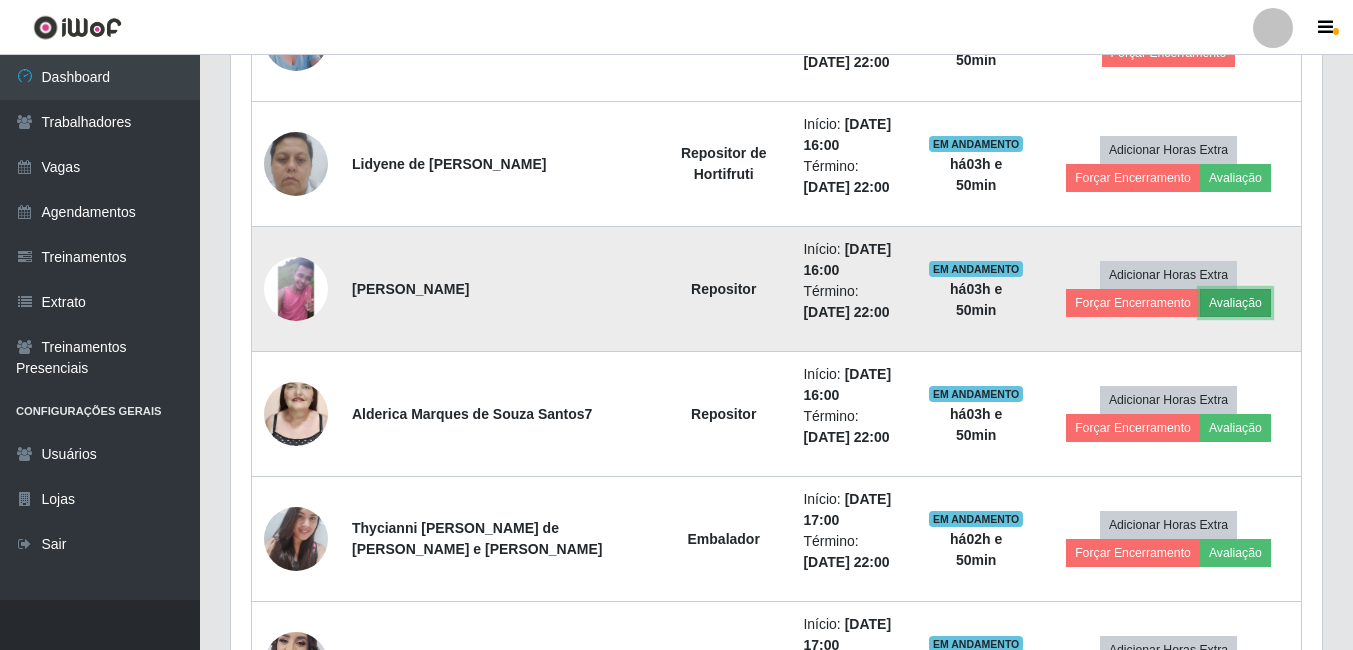 click on "Avaliação" at bounding box center [1235, 303] 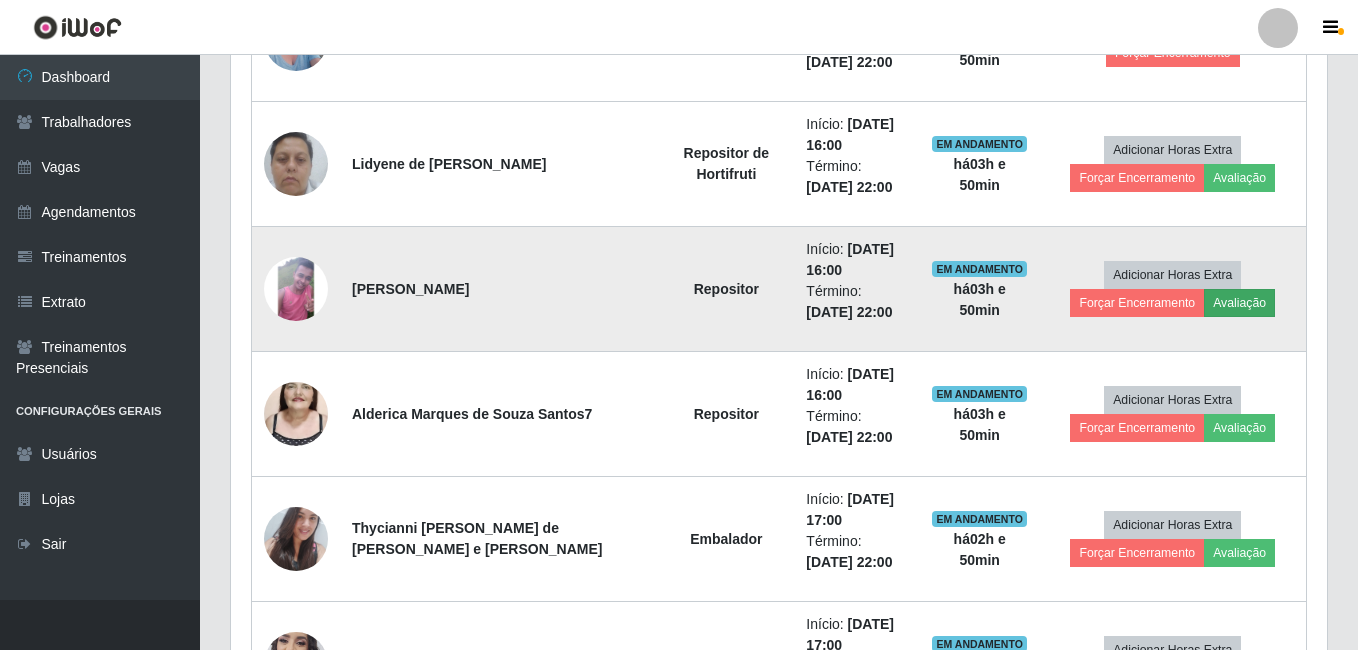 scroll, scrollTop: 999585, scrollLeft: 998919, axis: both 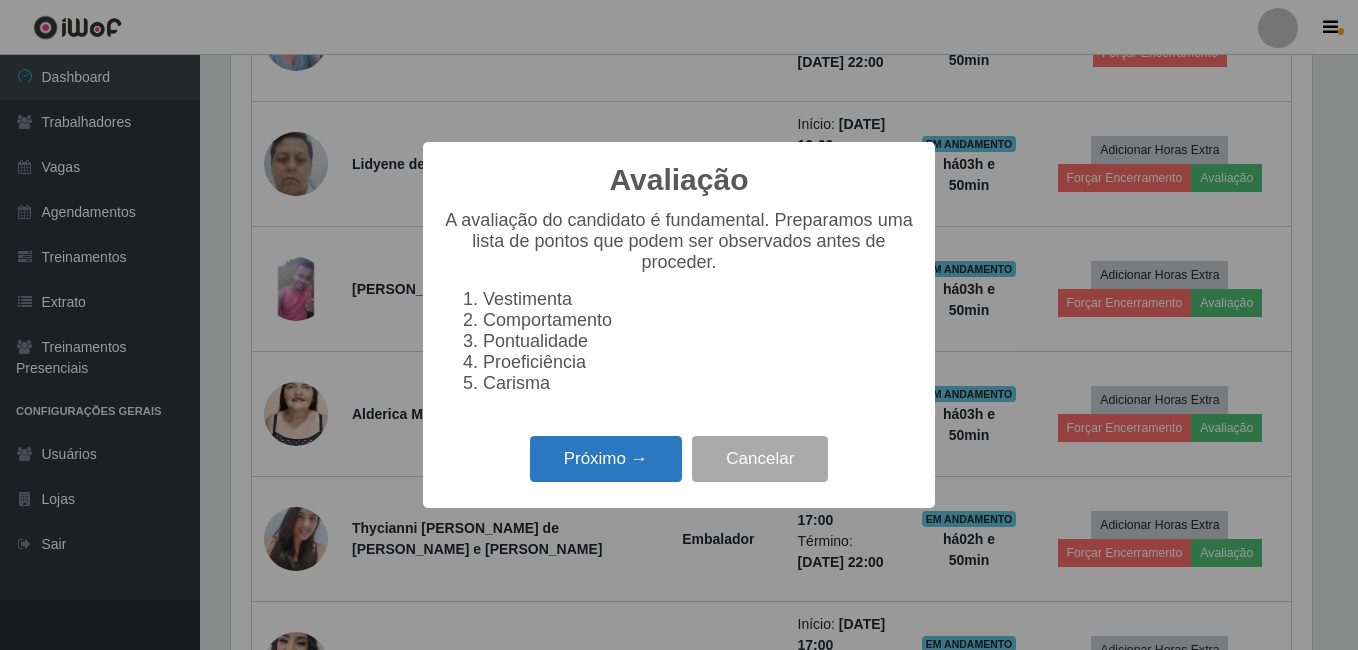 drag, startPoint x: 595, startPoint y: 504, endPoint x: 609, endPoint y: 490, distance: 19.79899 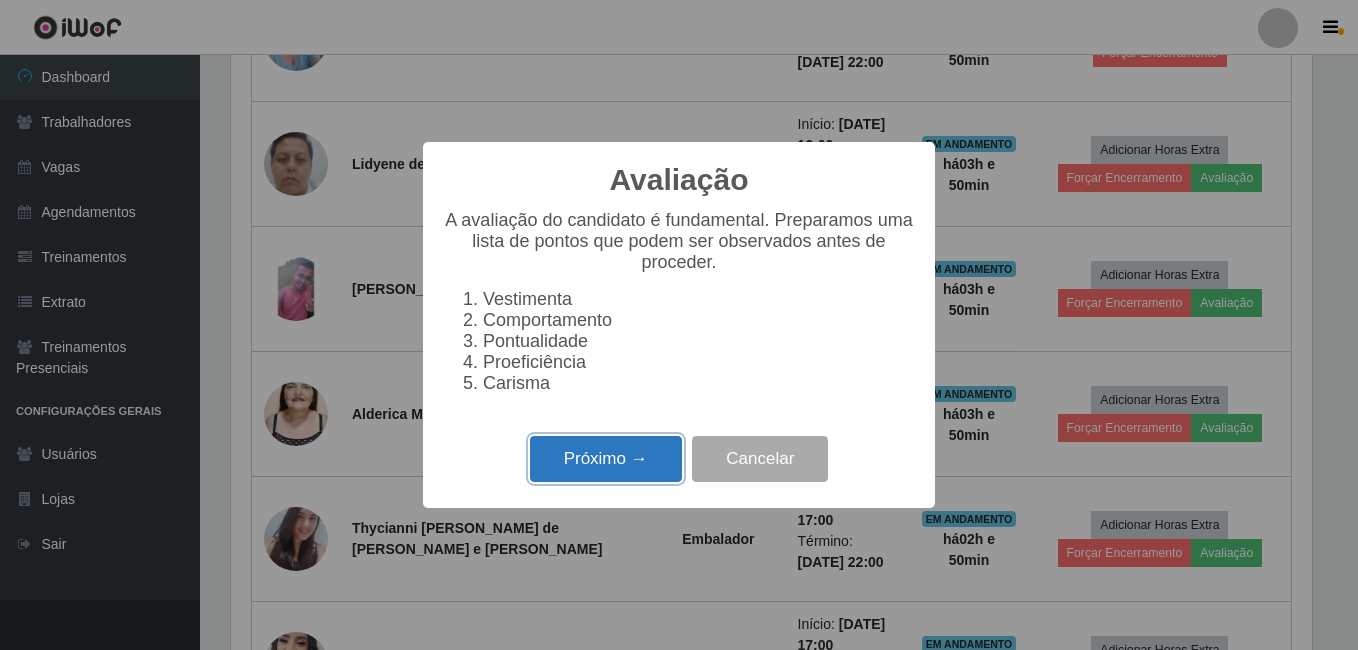 drag, startPoint x: 609, startPoint y: 490, endPoint x: 616, endPoint y: 461, distance: 29.832869 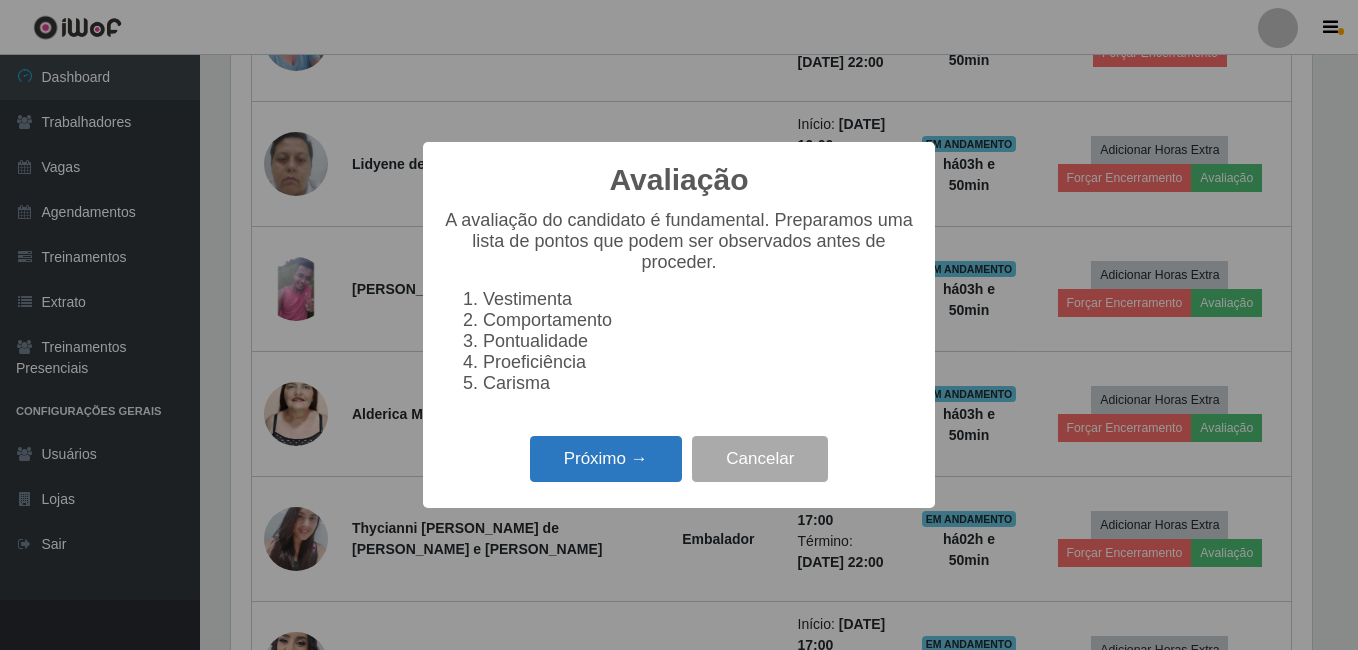 scroll, scrollTop: 999585, scrollLeft: 998919, axis: both 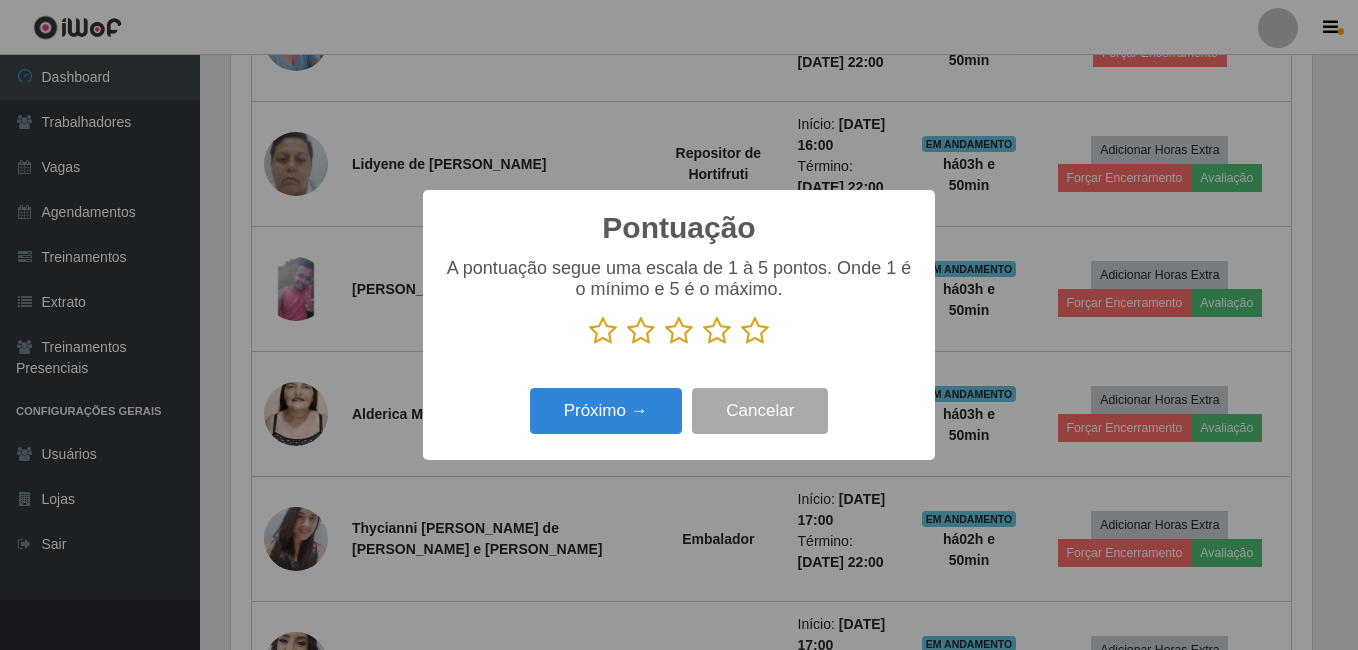 drag, startPoint x: 760, startPoint y: 328, endPoint x: 707, endPoint y: 371, distance: 68.24954 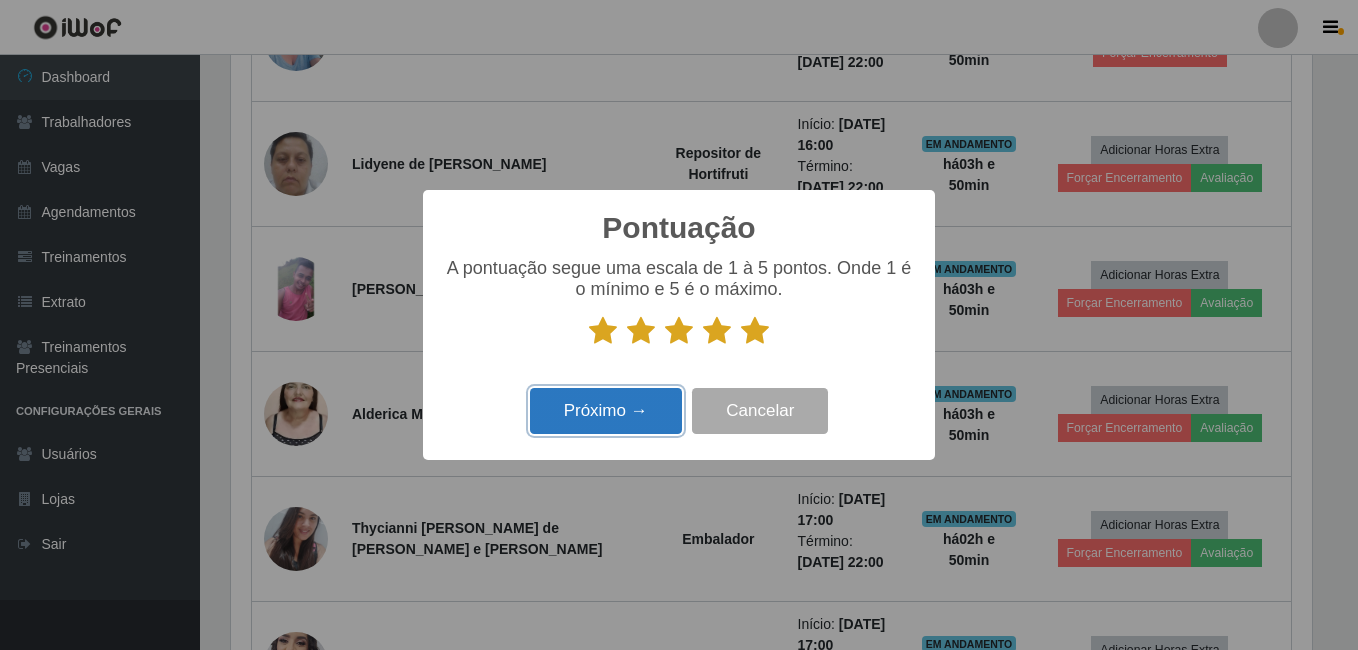 click on "Próximo →" at bounding box center (606, 411) 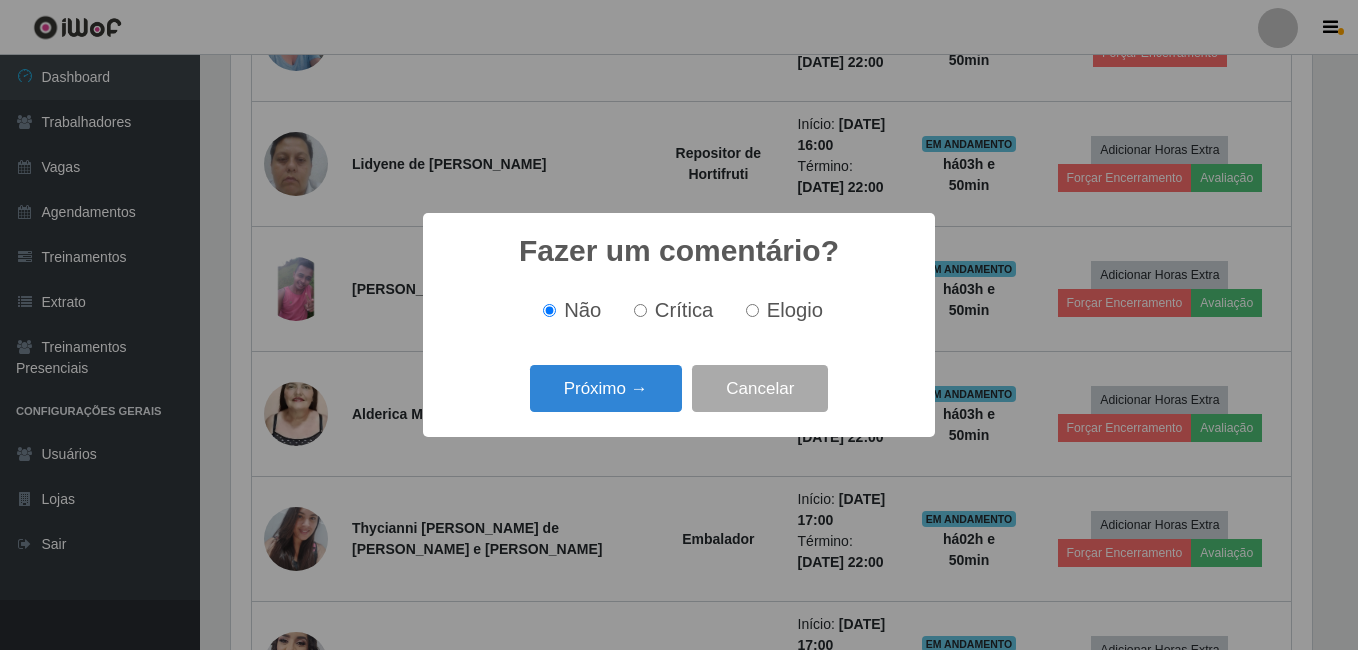 click on "Próximo →" at bounding box center [606, 388] 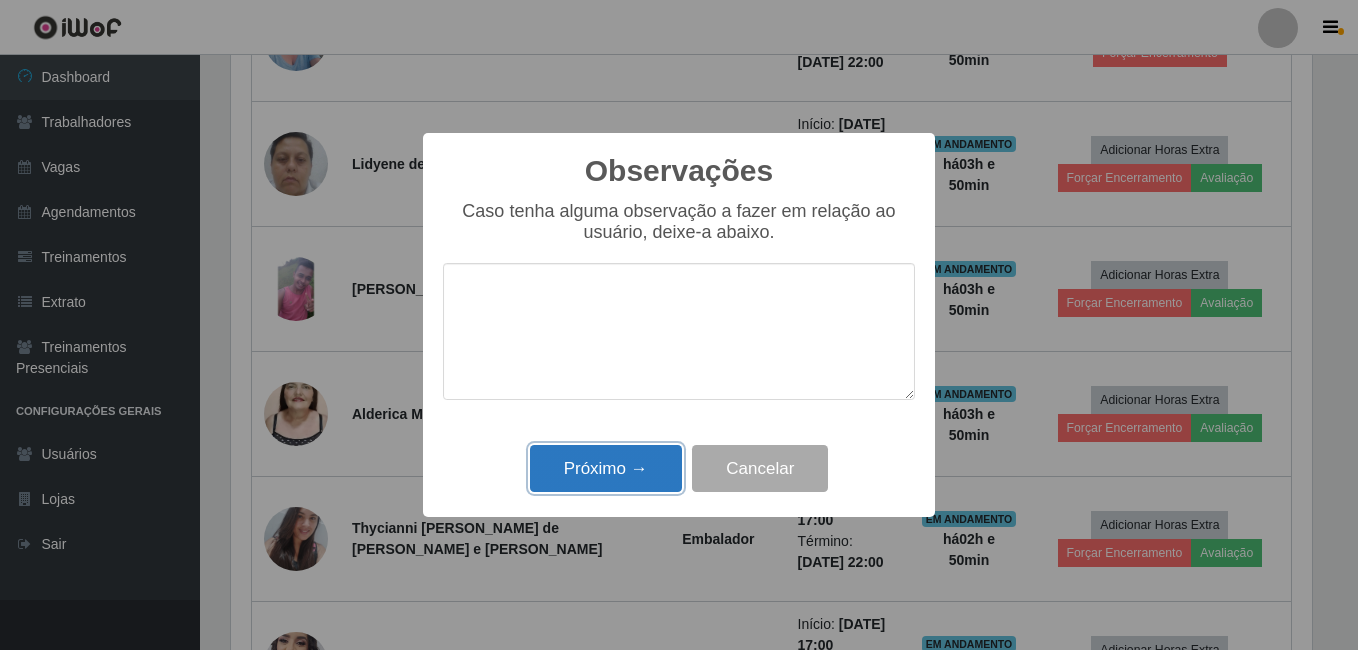 click on "Próximo →" at bounding box center [606, 468] 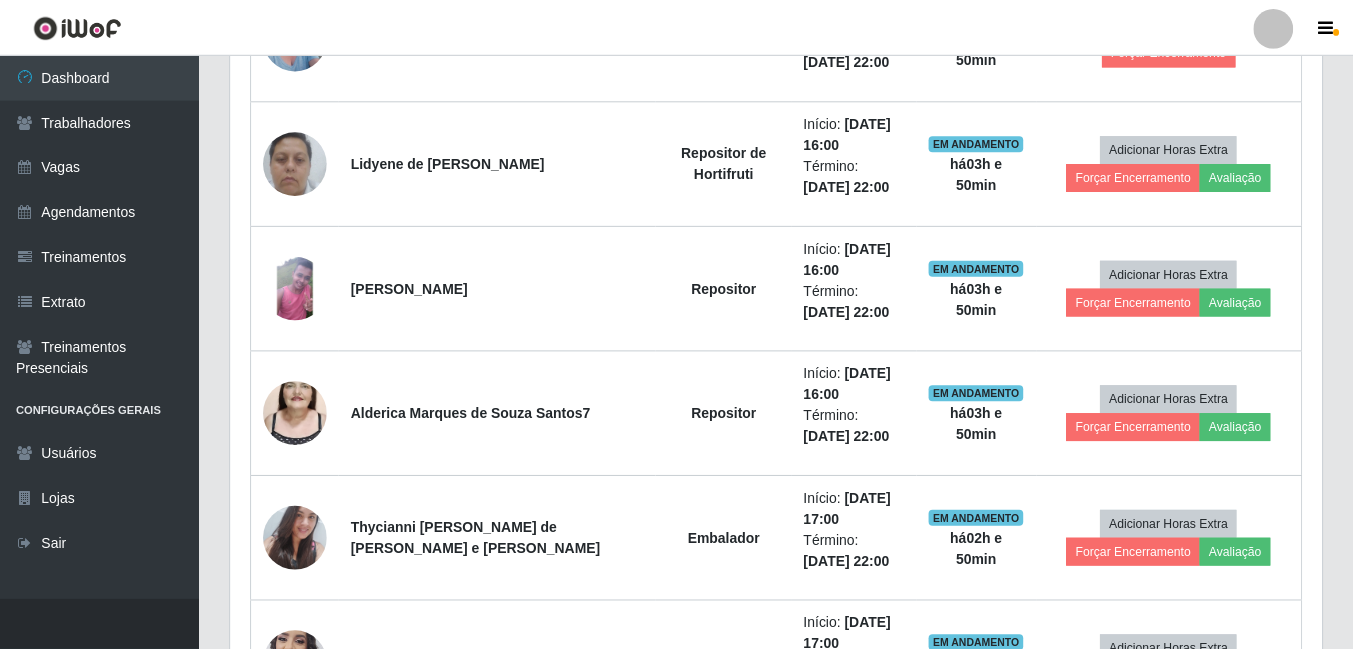 scroll, scrollTop: 999585, scrollLeft: 998909, axis: both 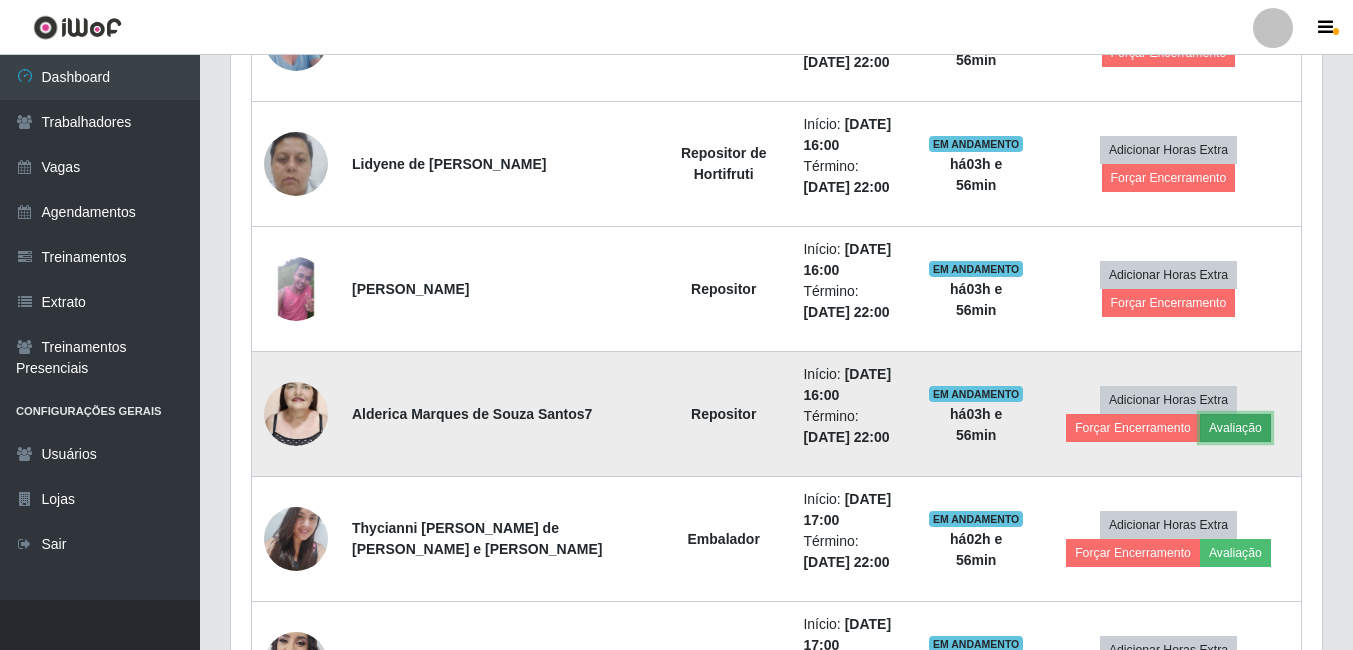 click on "Avaliação" at bounding box center (1235, 428) 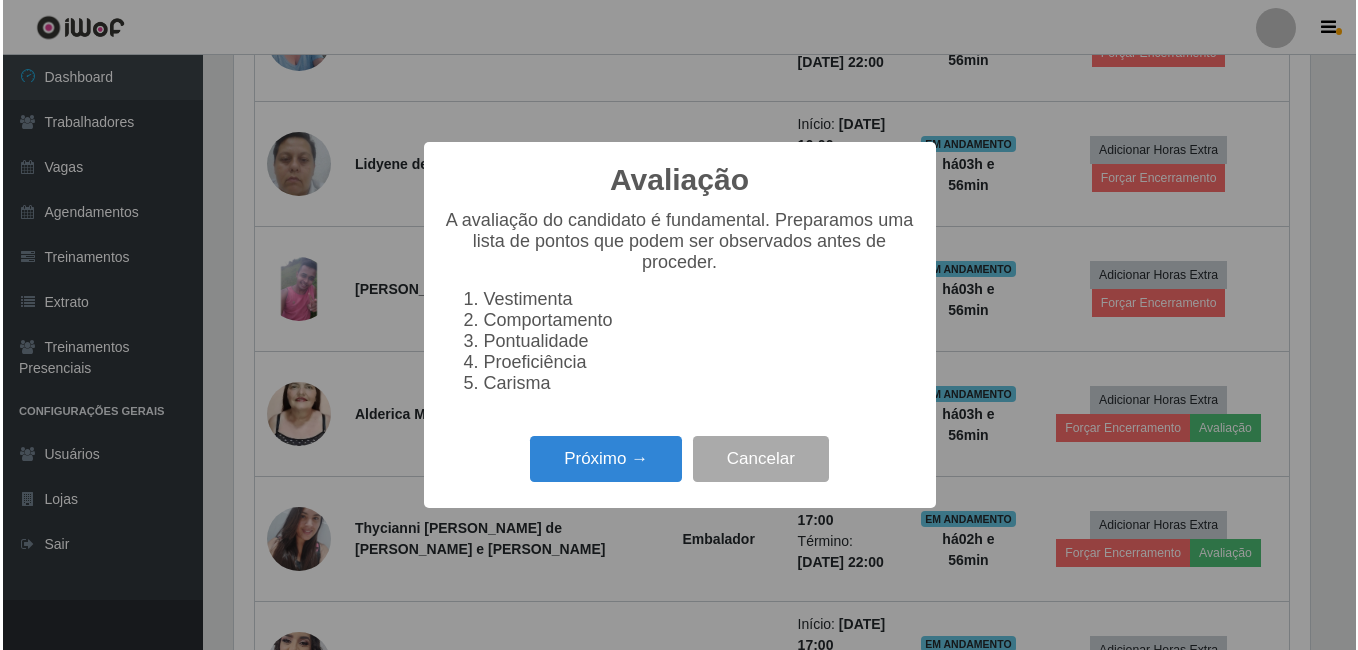 scroll, scrollTop: 999585, scrollLeft: 998919, axis: both 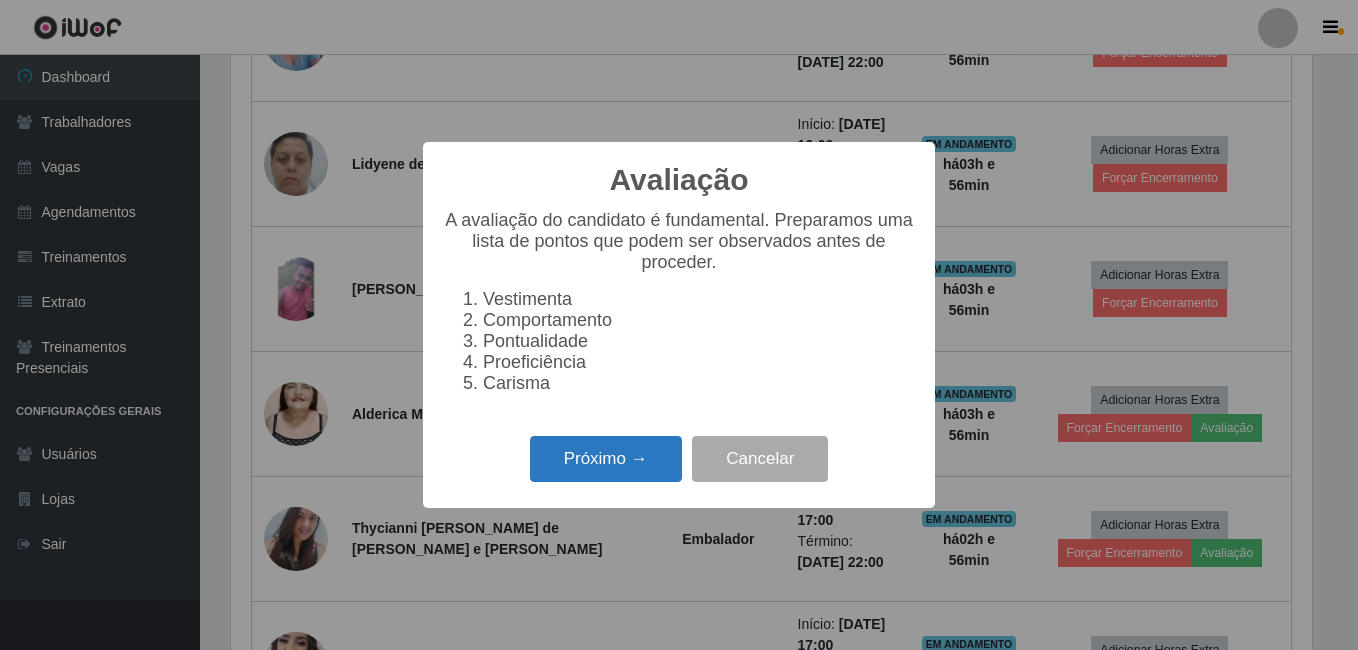 click on "Próximo →" at bounding box center [606, 459] 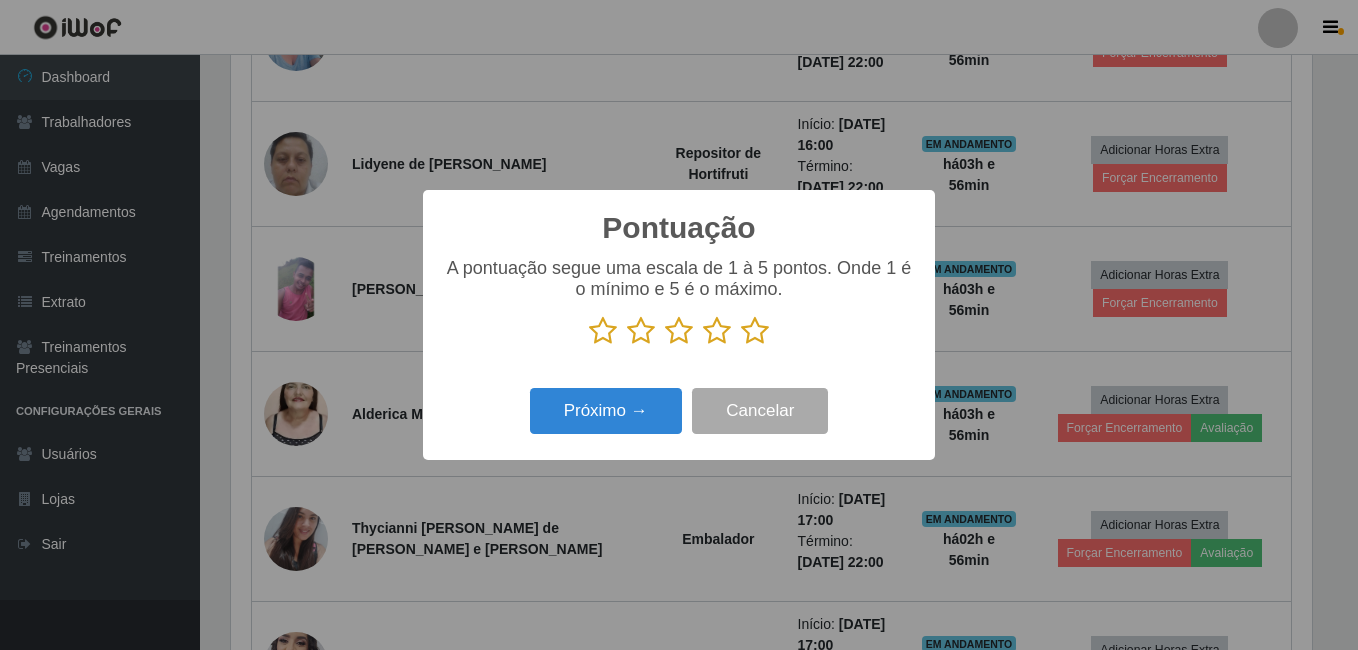 click at bounding box center (755, 331) 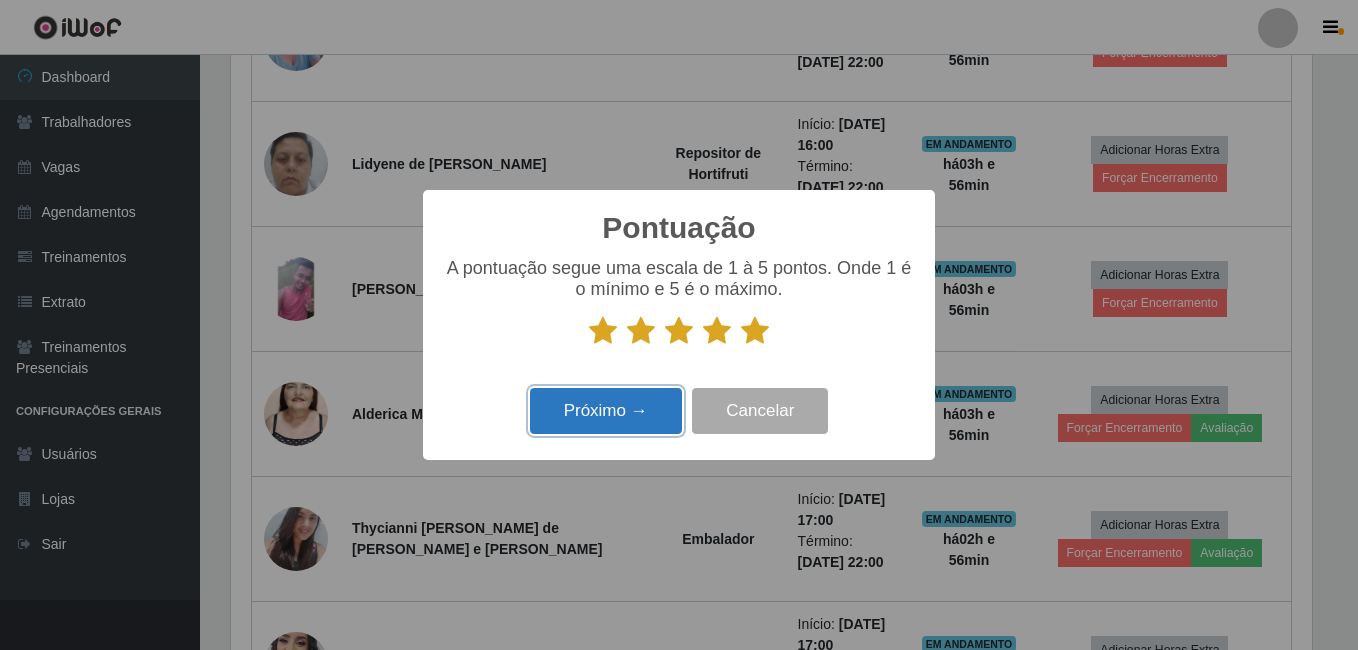 click on "Próximo →" at bounding box center (606, 411) 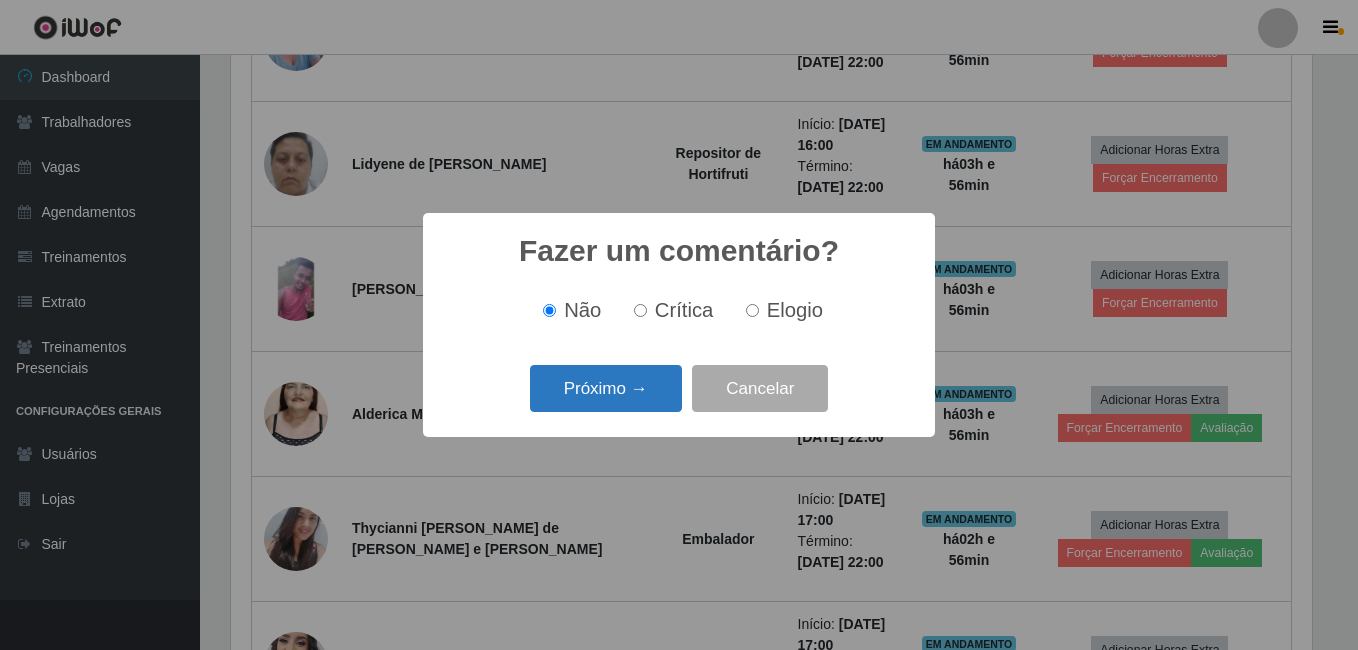 click on "Próximo →" at bounding box center (606, 388) 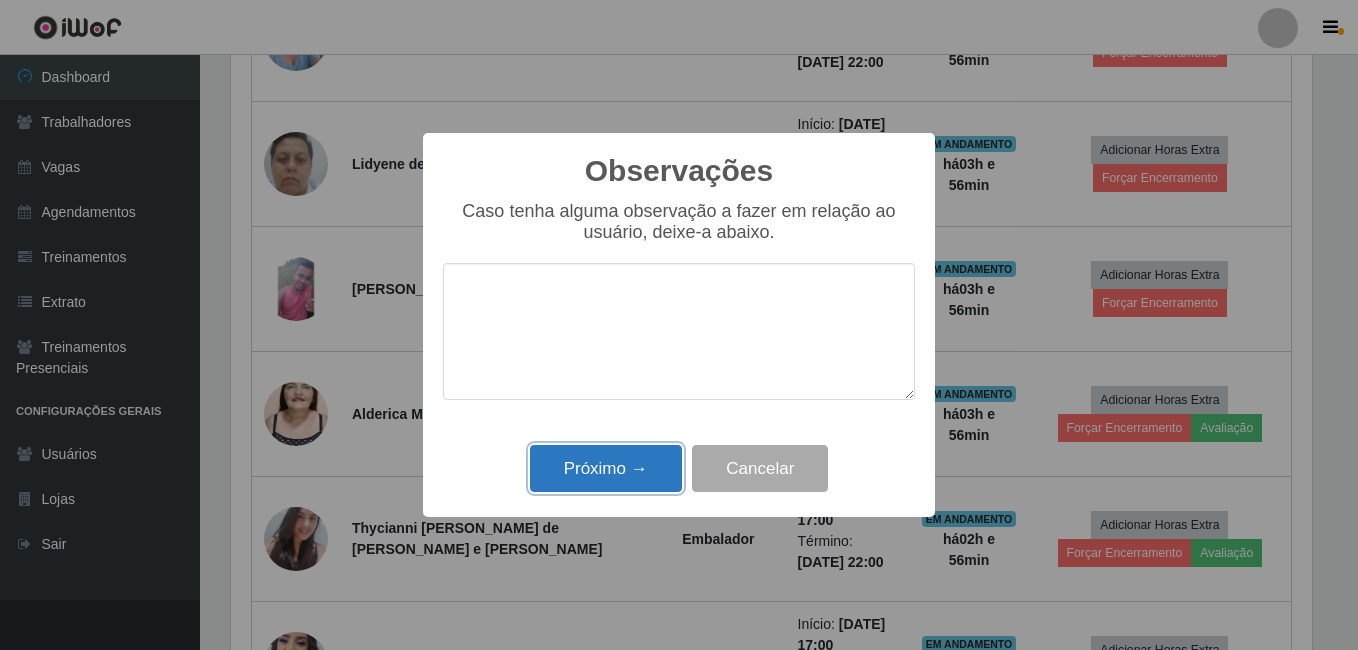 click on "Próximo →" at bounding box center (606, 468) 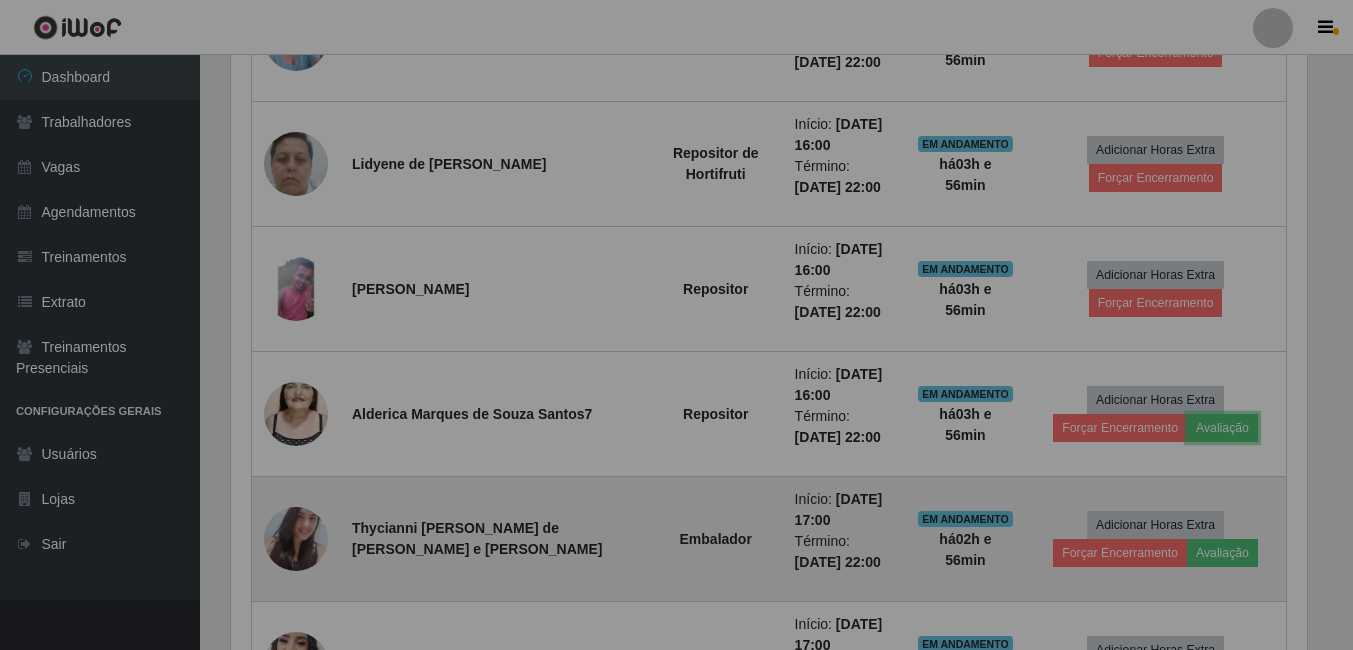 scroll, scrollTop: 999585, scrollLeft: 998909, axis: both 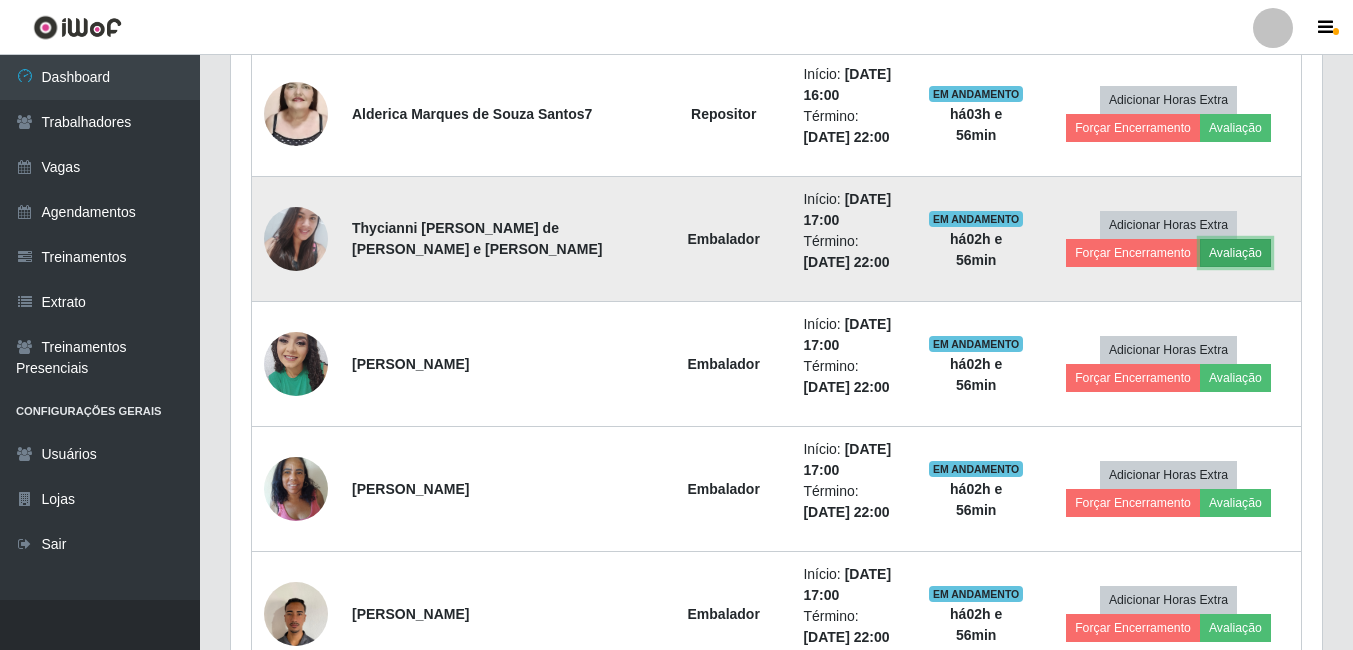 click on "Avaliação" at bounding box center (1235, 253) 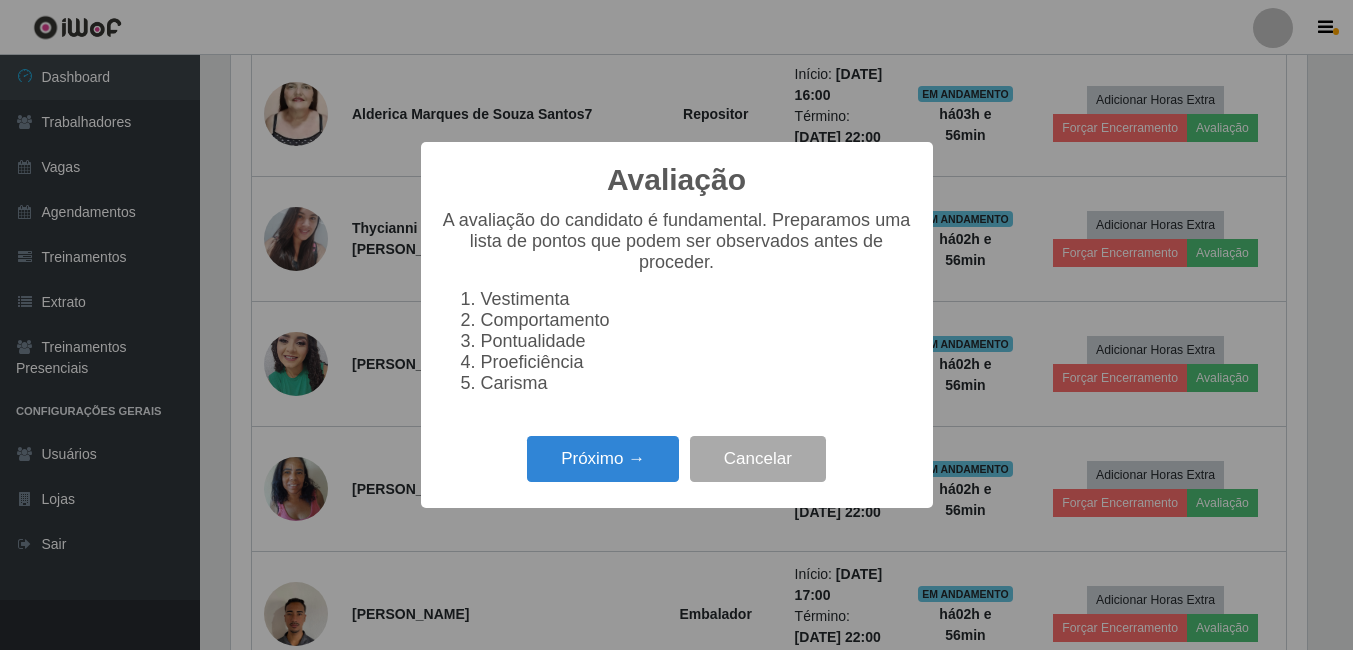 scroll, scrollTop: 999585, scrollLeft: 998919, axis: both 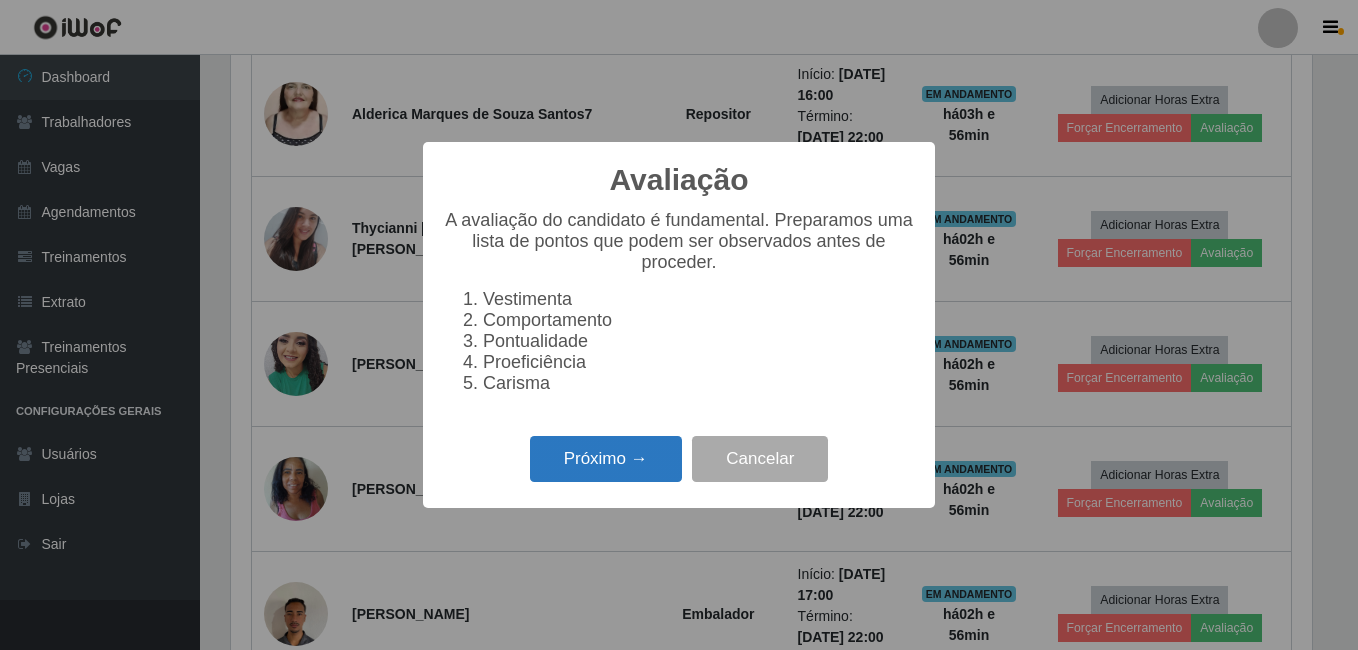 click on "Próximo →" at bounding box center [606, 459] 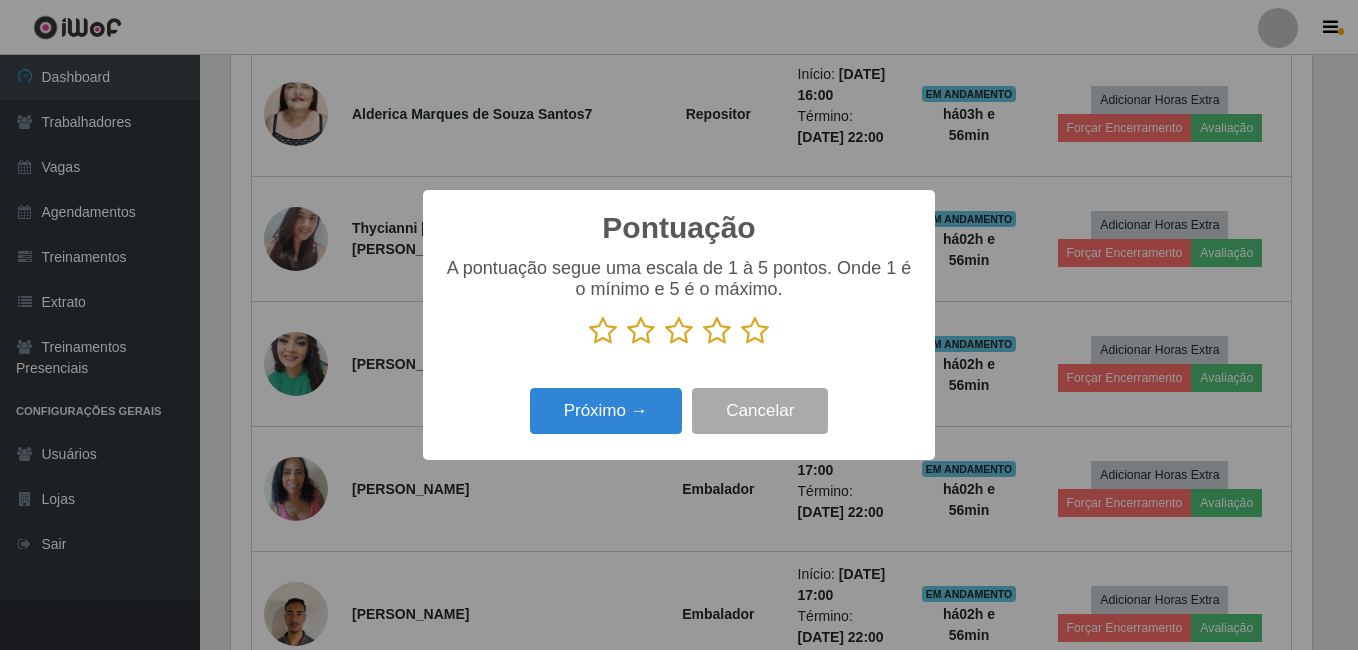 click at bounding box center [755, 331] 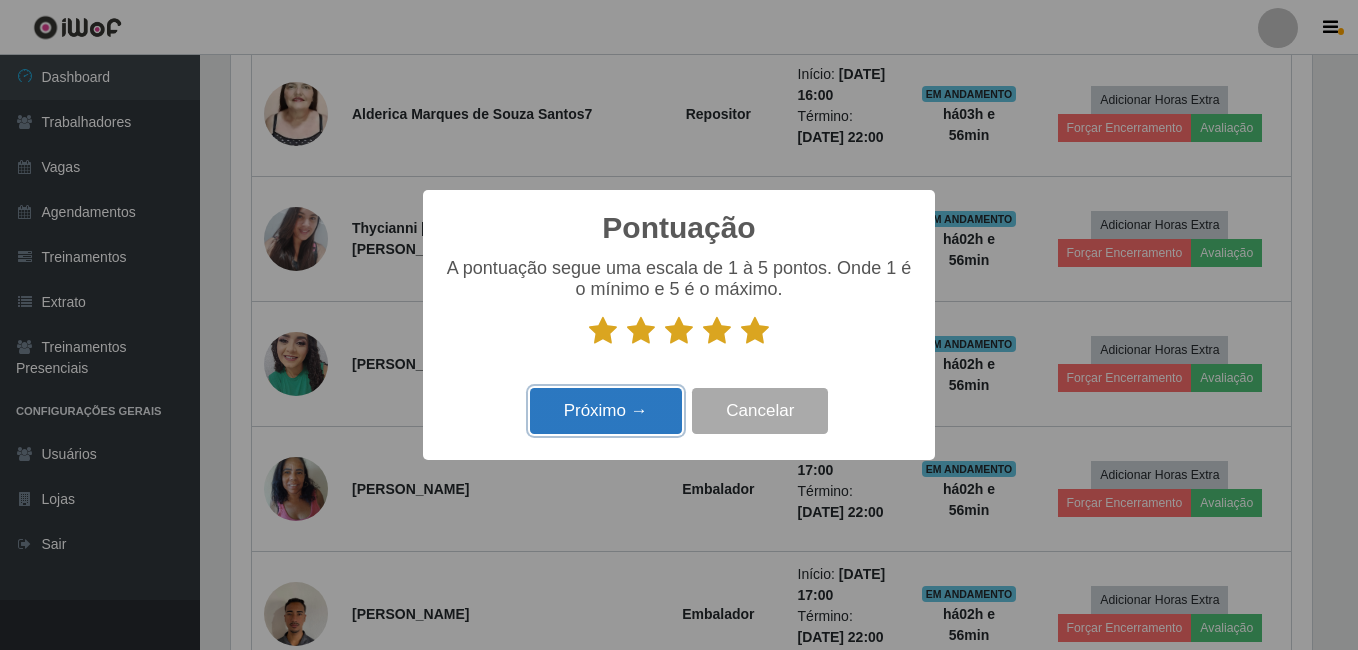 click on "Próximo →" at bounding box center [606, 411] 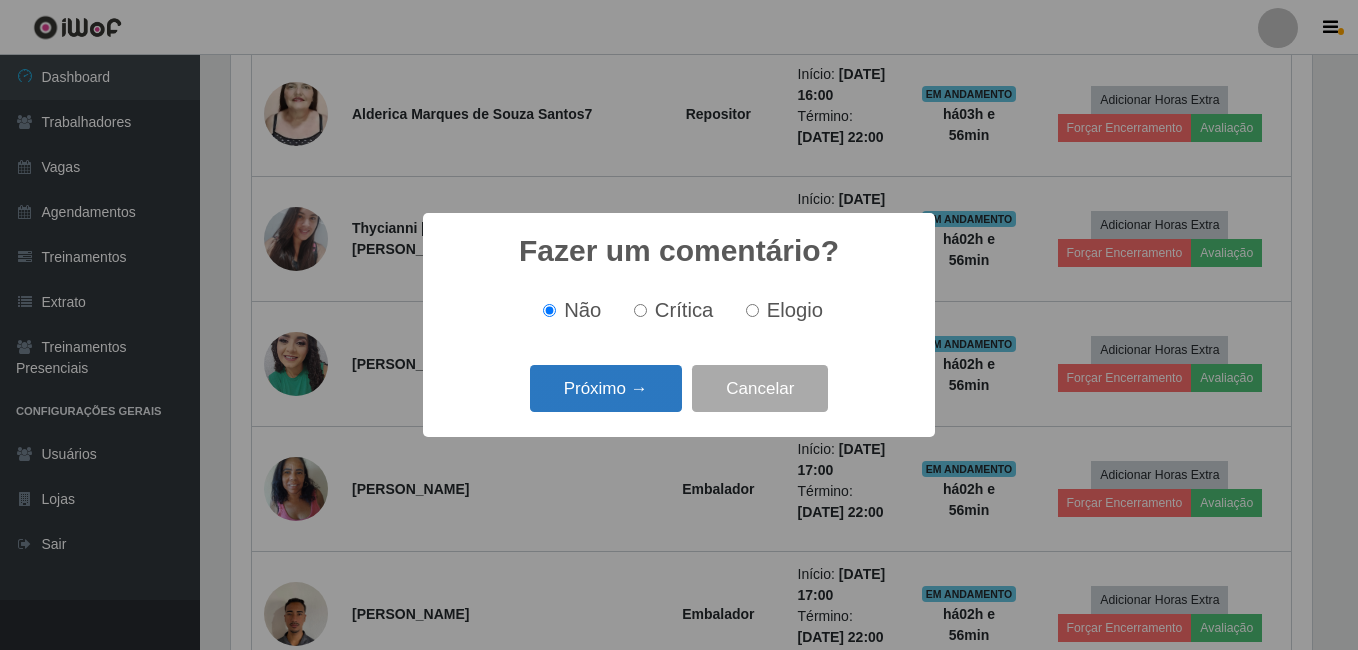 click on "Próximo →" at bounding box center [606, 388] 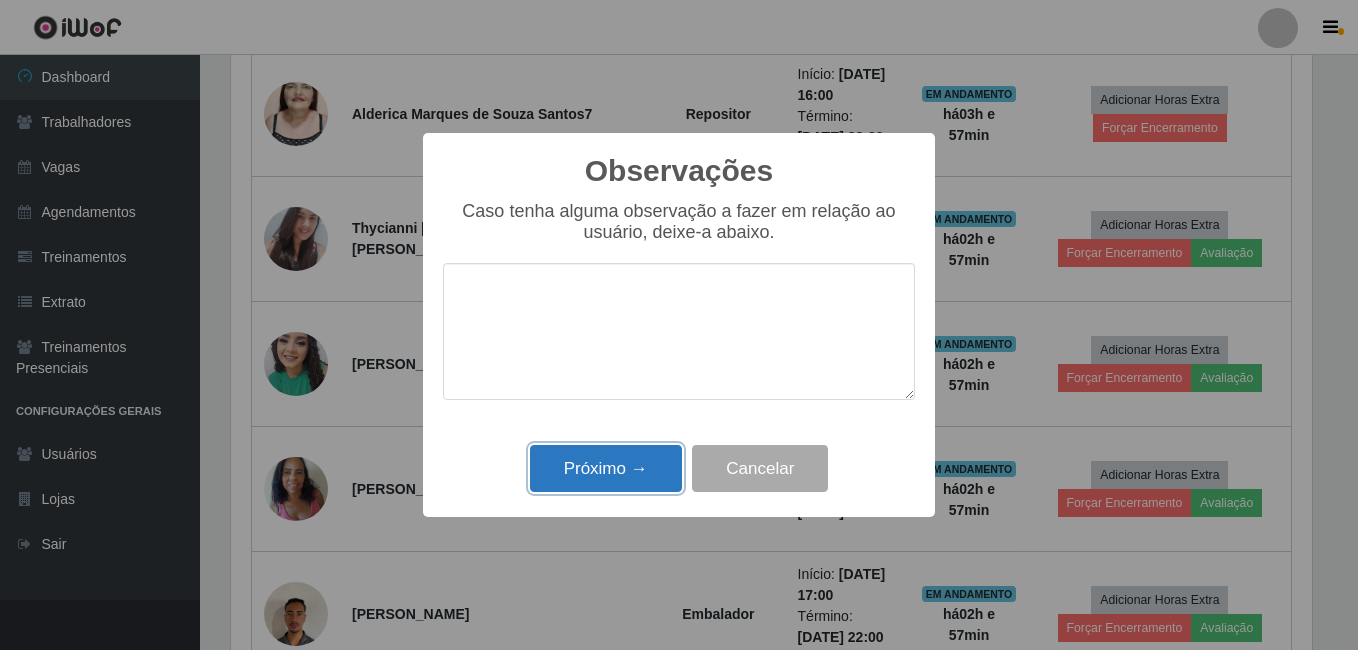 click on "Próximo →" at bounding box center (606, 468) 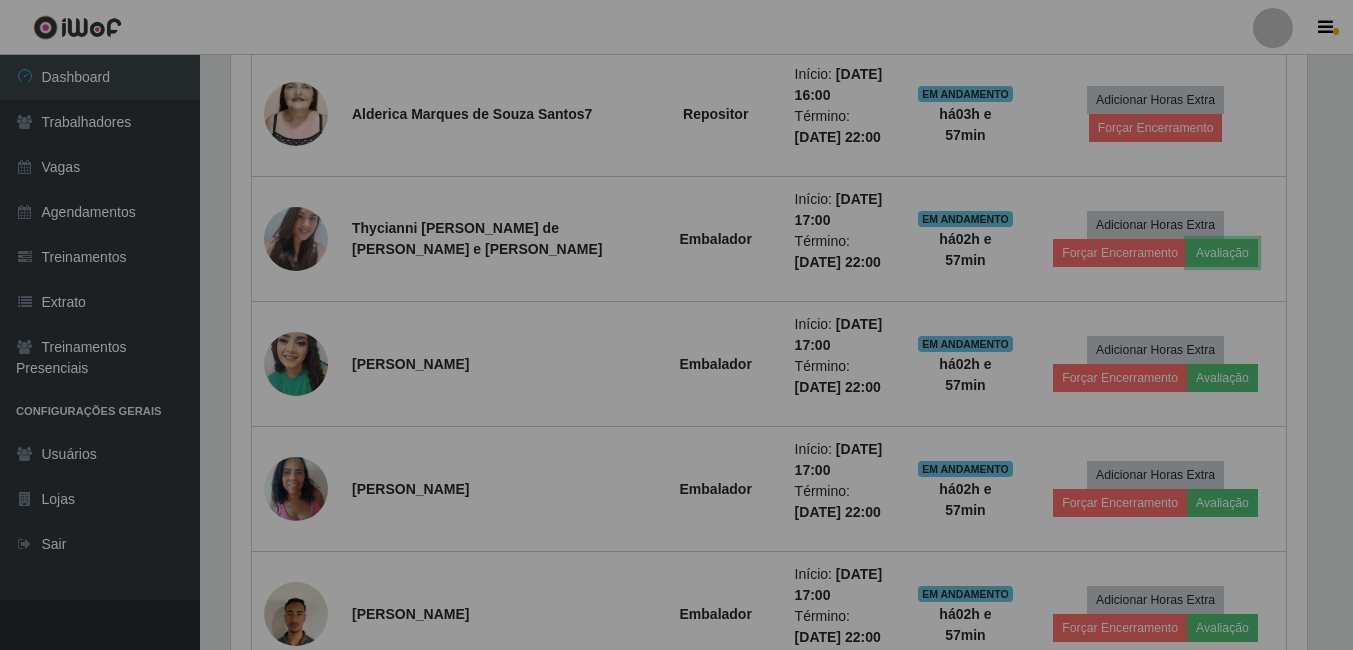 scroll, scrollTop: 999585, scrollLeft: 998909, axis: both 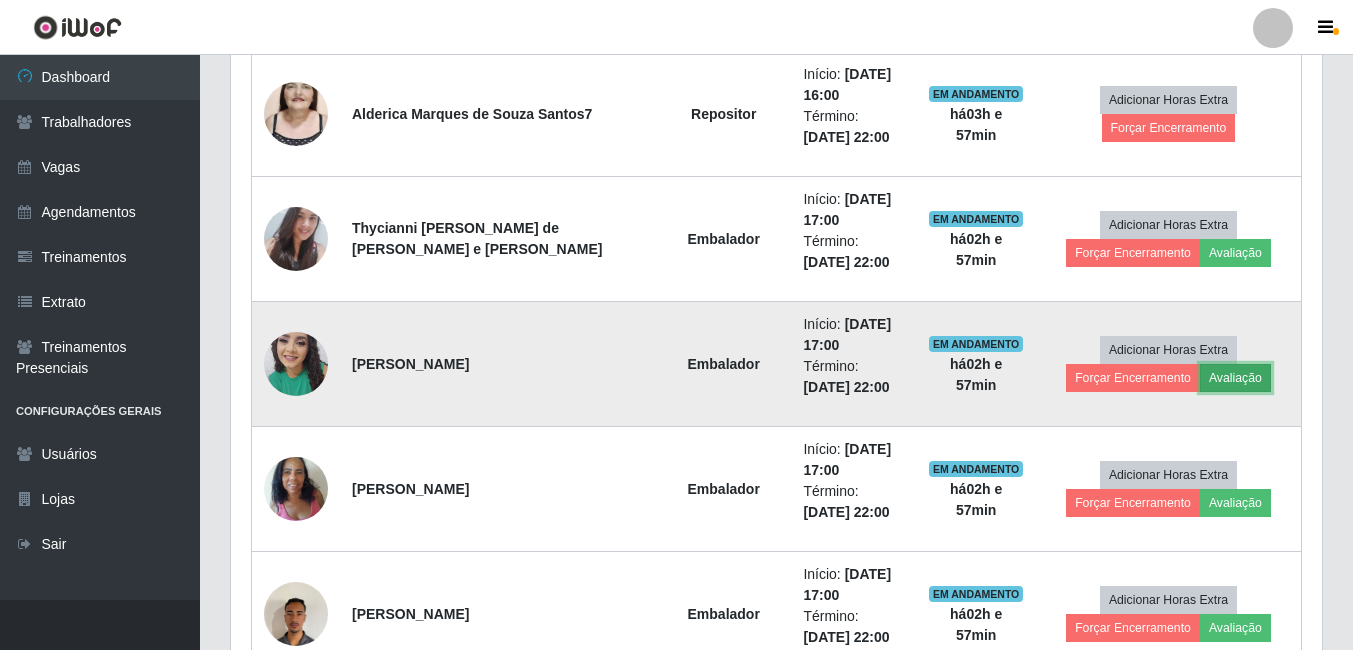 click on "Avaliação" at bounding box center (1235, 378) 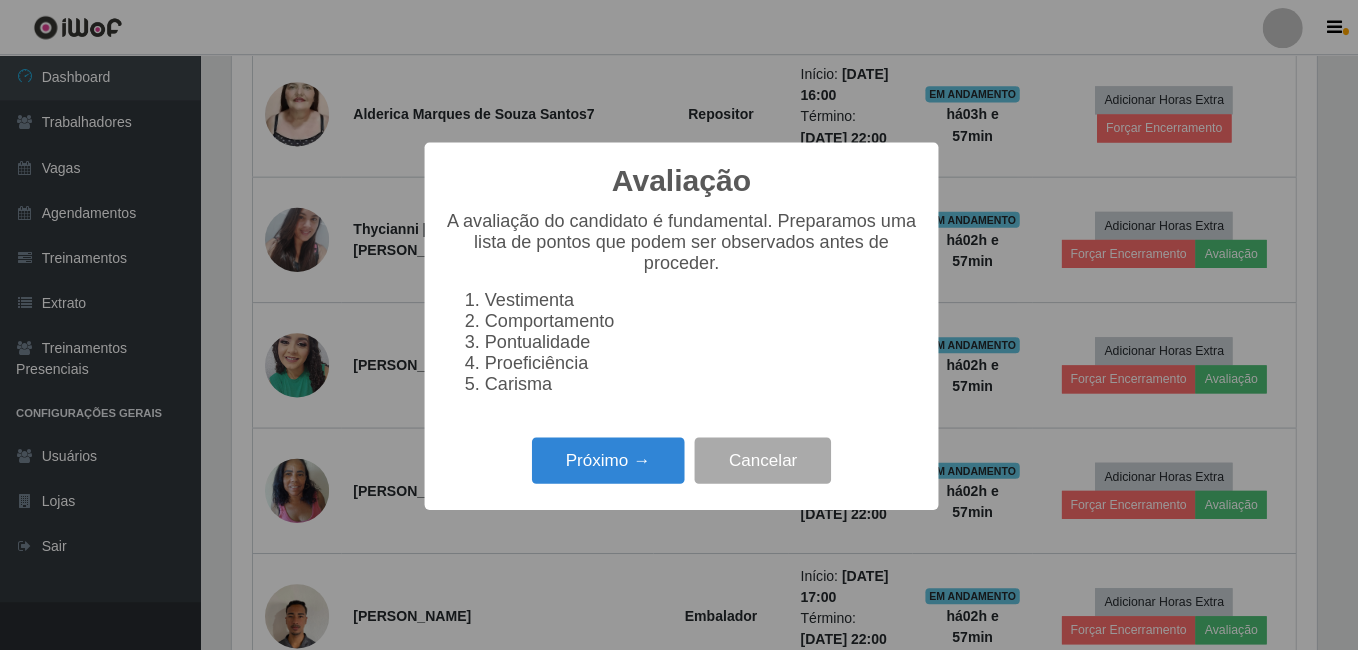 scroll, scrollTop: 999585, scrollLeft: 998919, axis: both 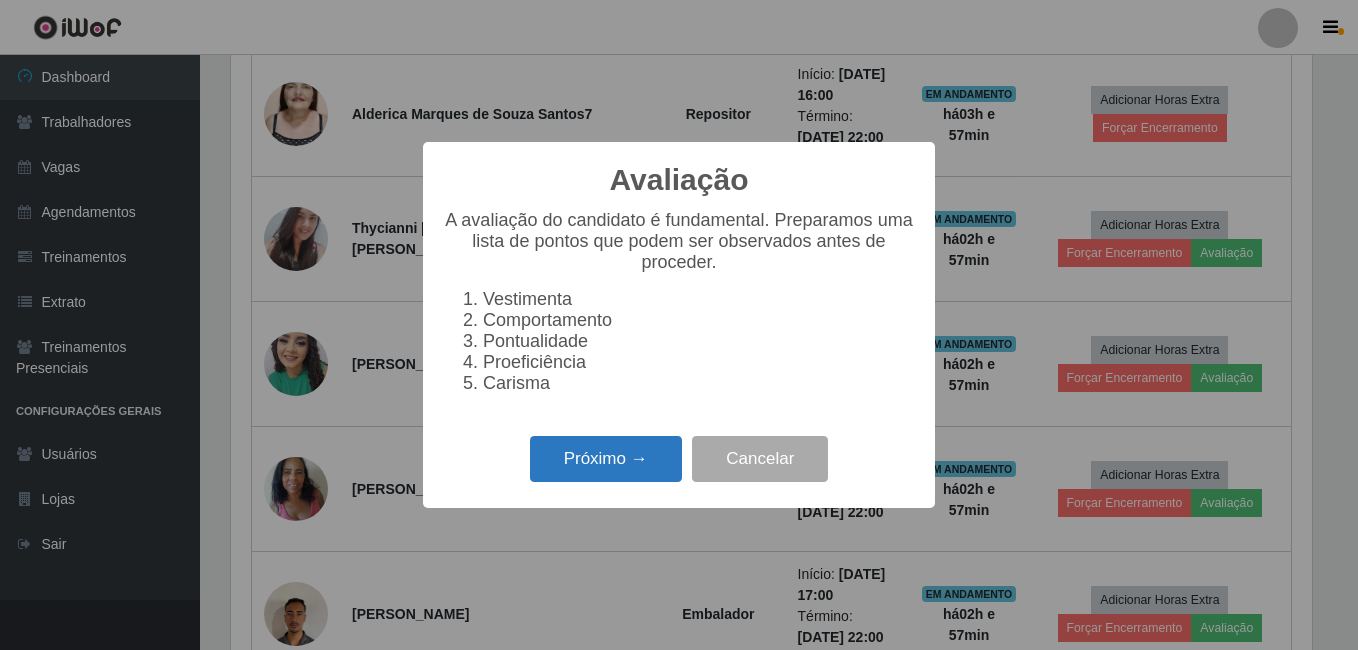 click on "Próximo →" at bounding box center (606, 459) 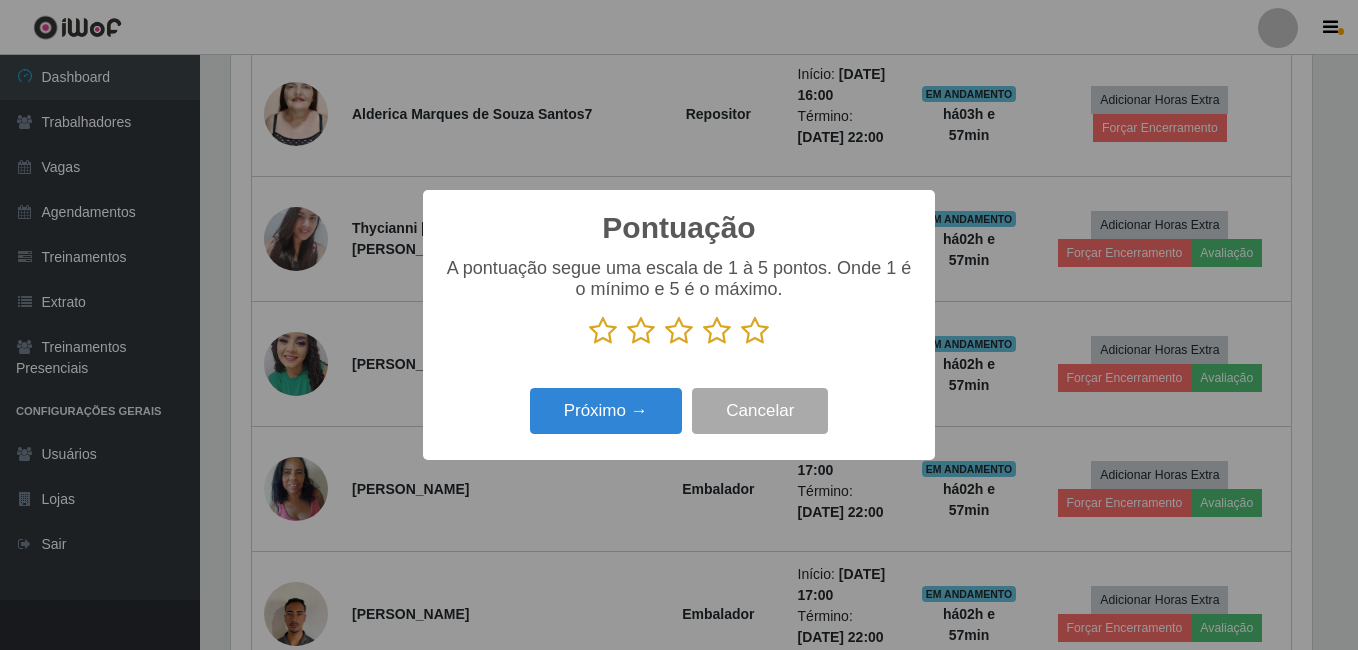scroll, scrollTop: 999585, scrollLeft: 998919, axis: both 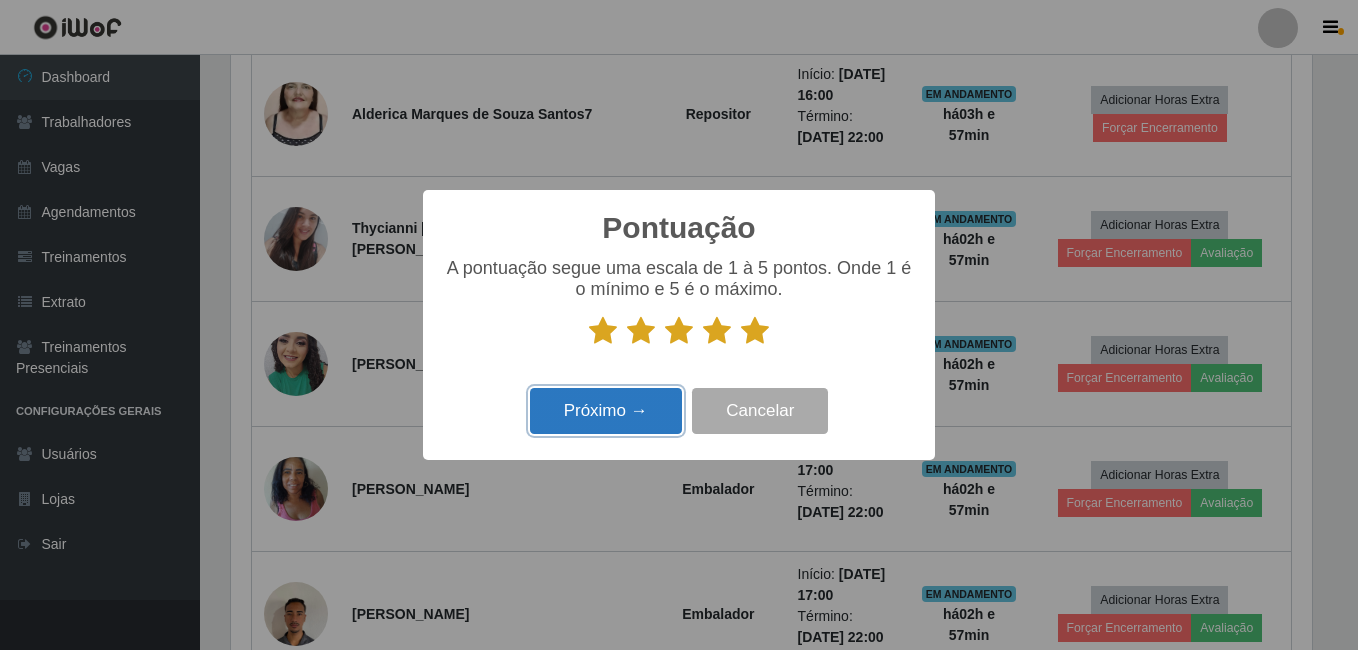 click on "Próximo →" at bounding box center (606, 411) 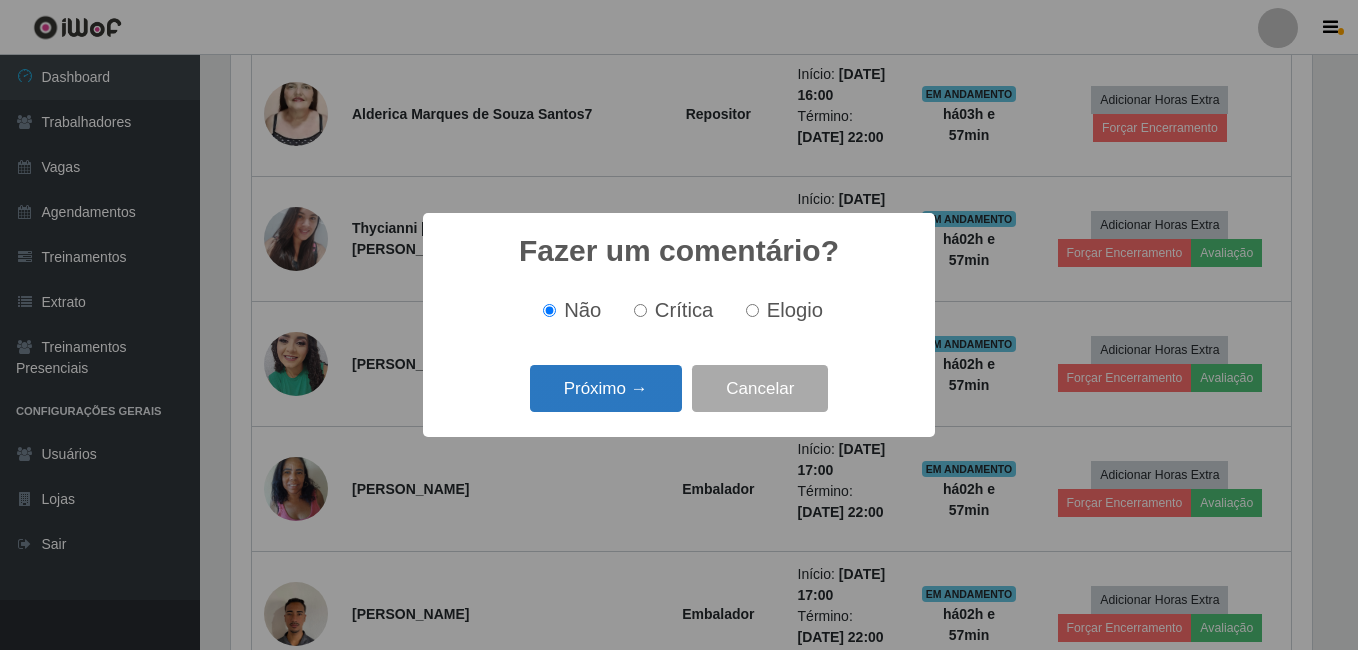 click on "Próximo →" at bounding box center (606, 388) 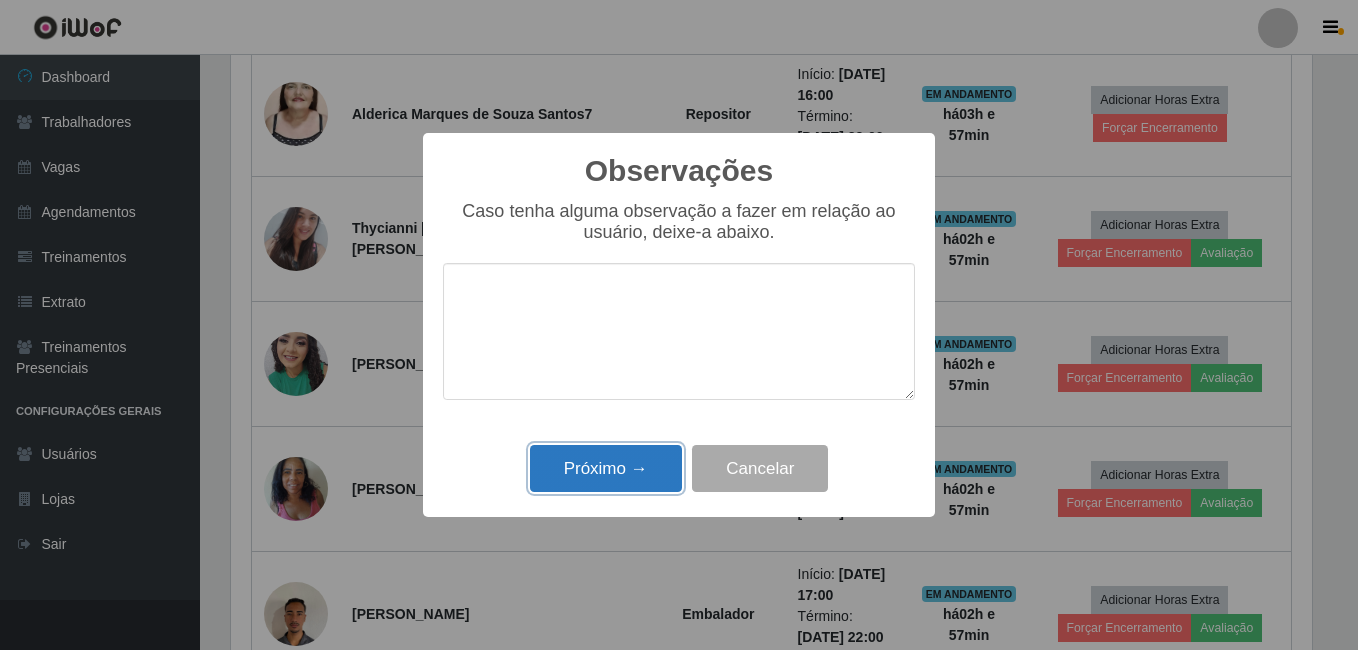 click on "Próximo →" at bounding box center (606, 468) 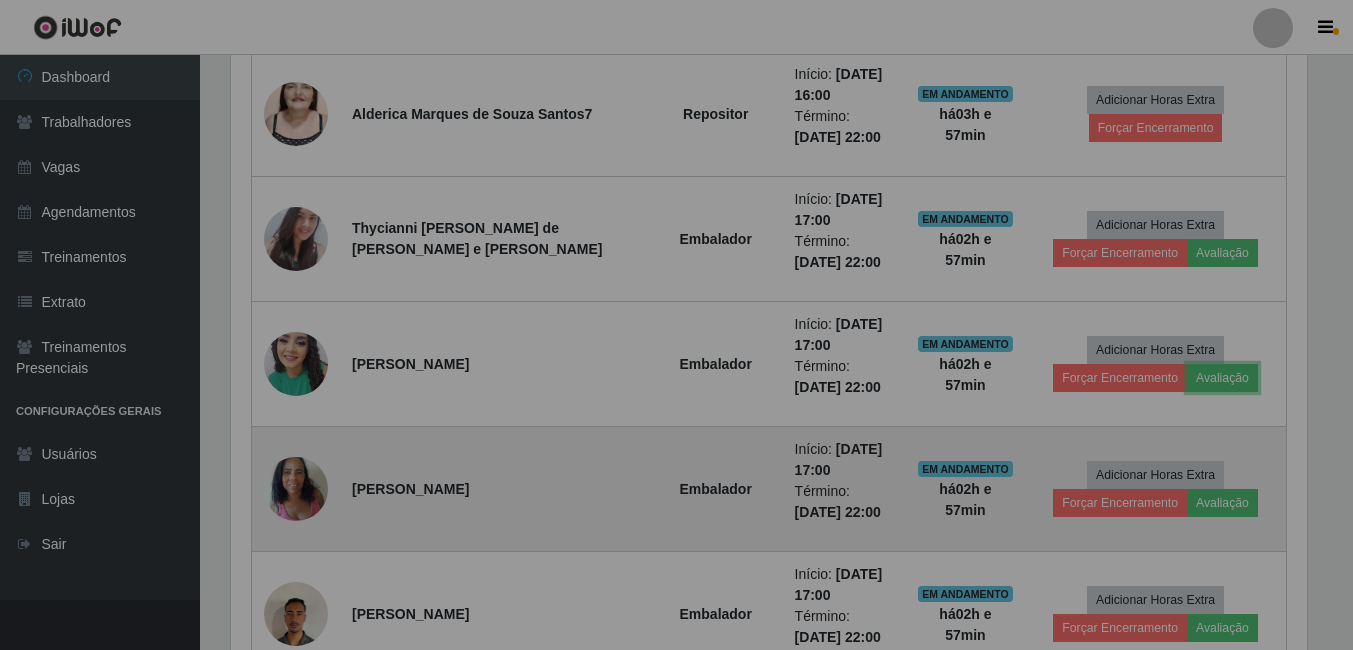 scroll, scrollTop: 999585, scrollLeft: 998909, axis: both 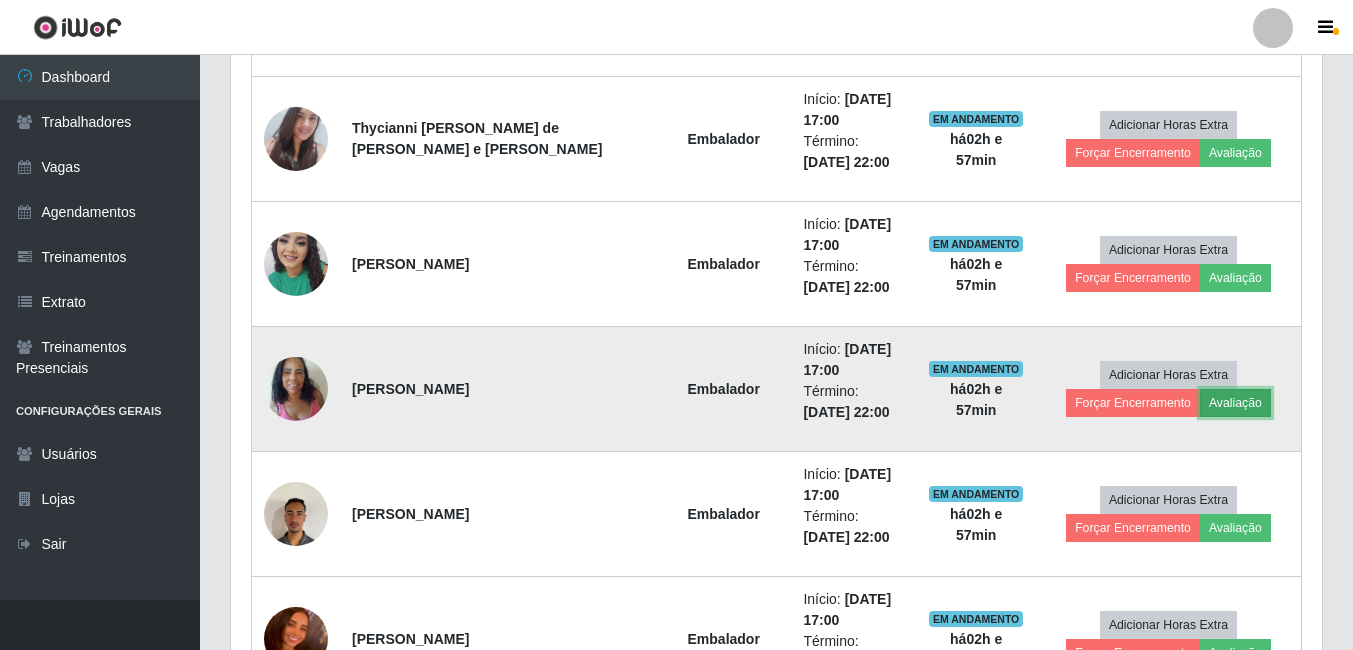 click on "Avaliação" at bounding box center (1235, 403) 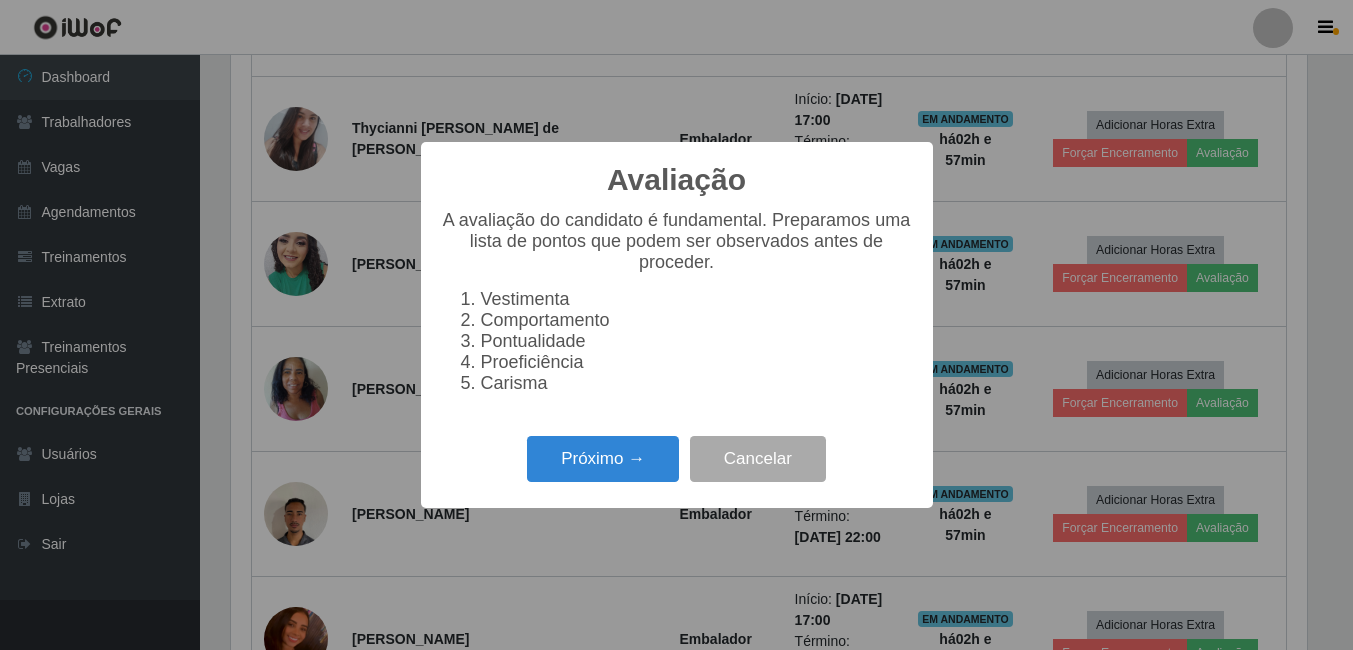 scroll, scrollTop: 999585, scrollLeft: 998919, axis: both 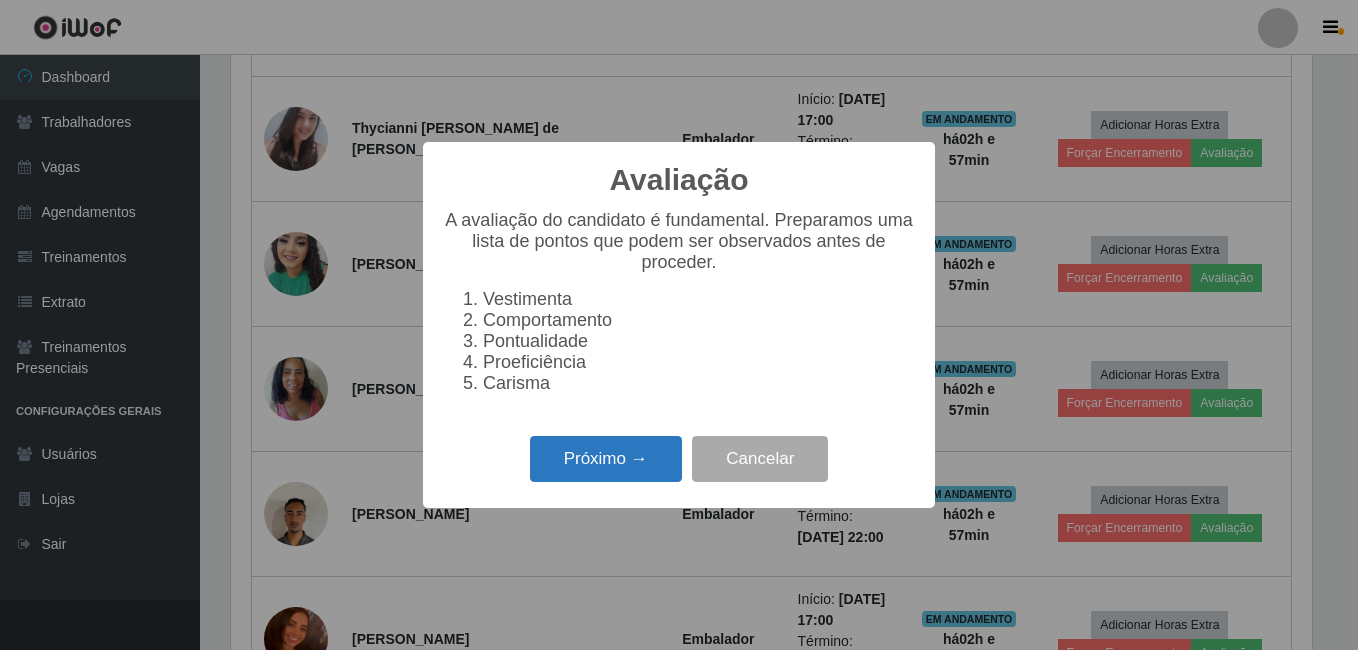 click on "Próximo →" at bounding box center (606, 459) 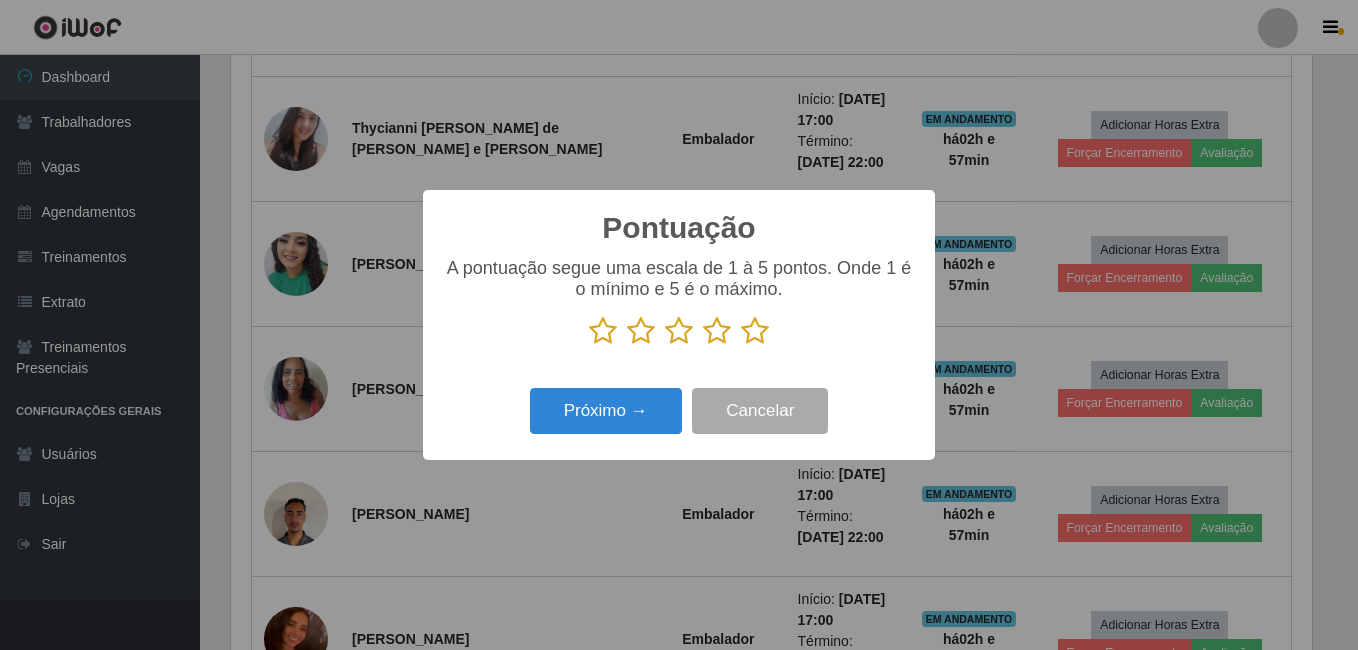 click at bounding box center [755, 331] 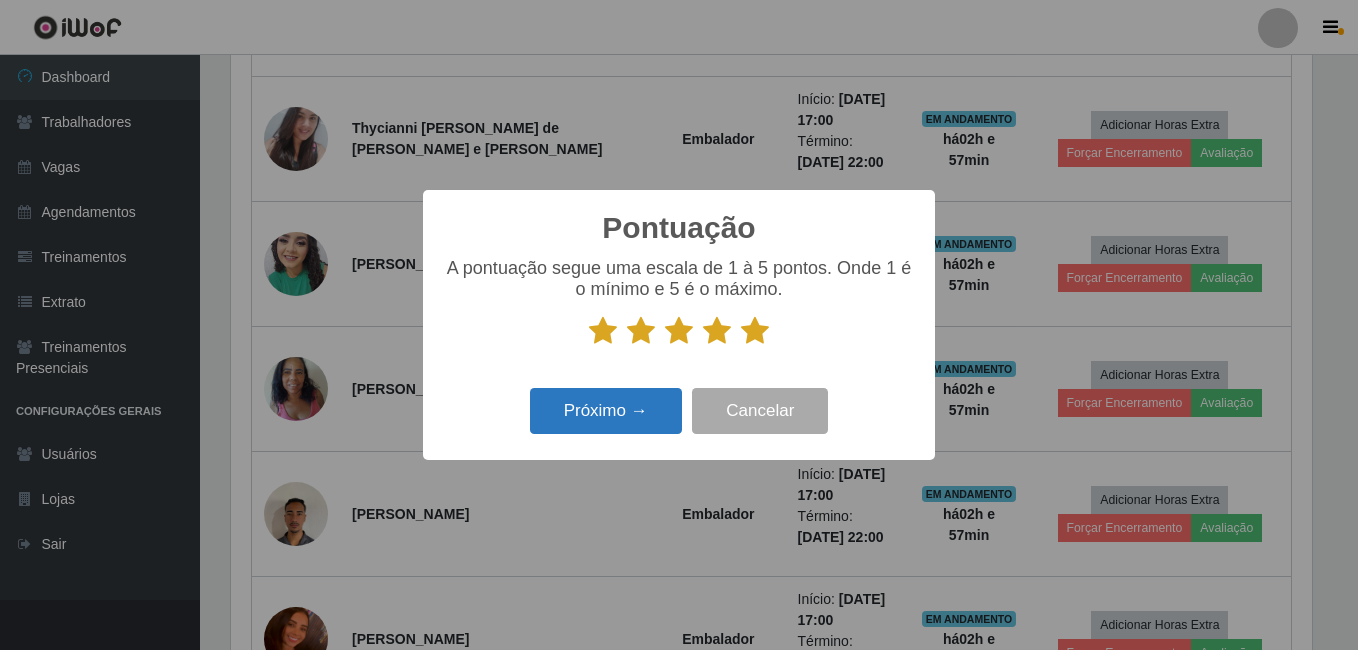 click on "Próximo → Cancelar" at bounding box center (679, 410) 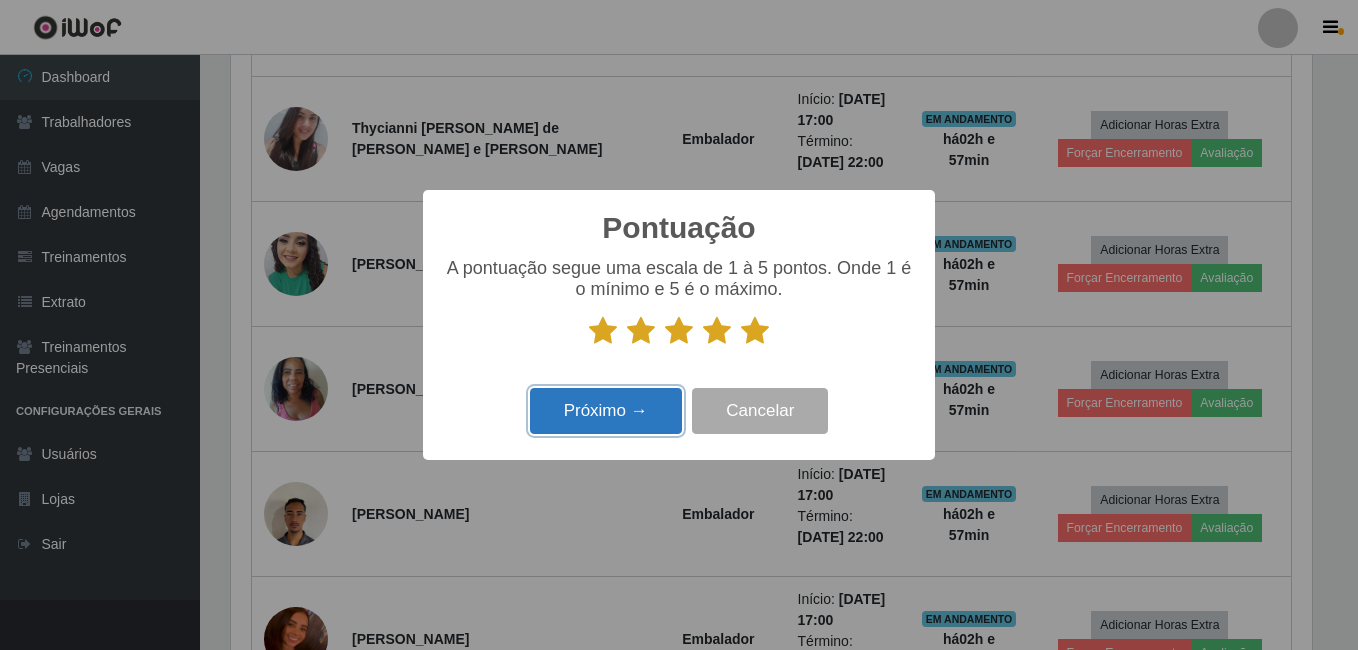 click on "Próximo →" at bounding box center (606, 411) 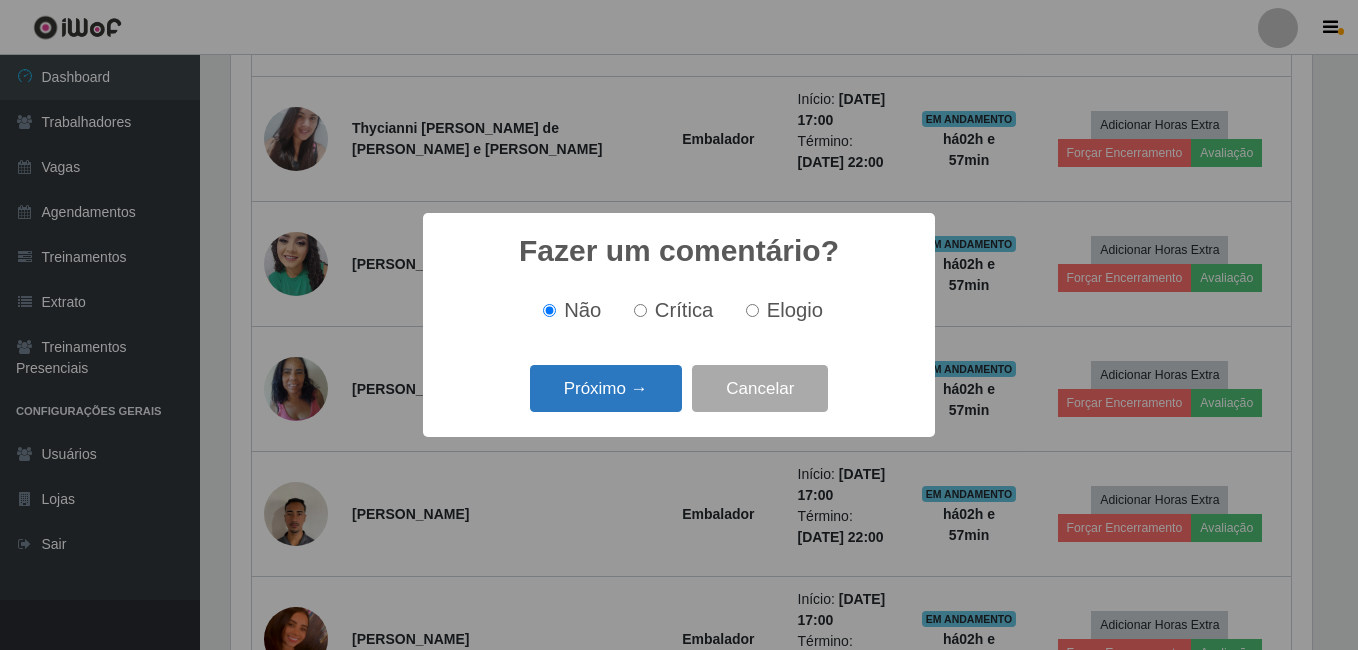 click on "Próximo →" at bounding box center (606, 388) 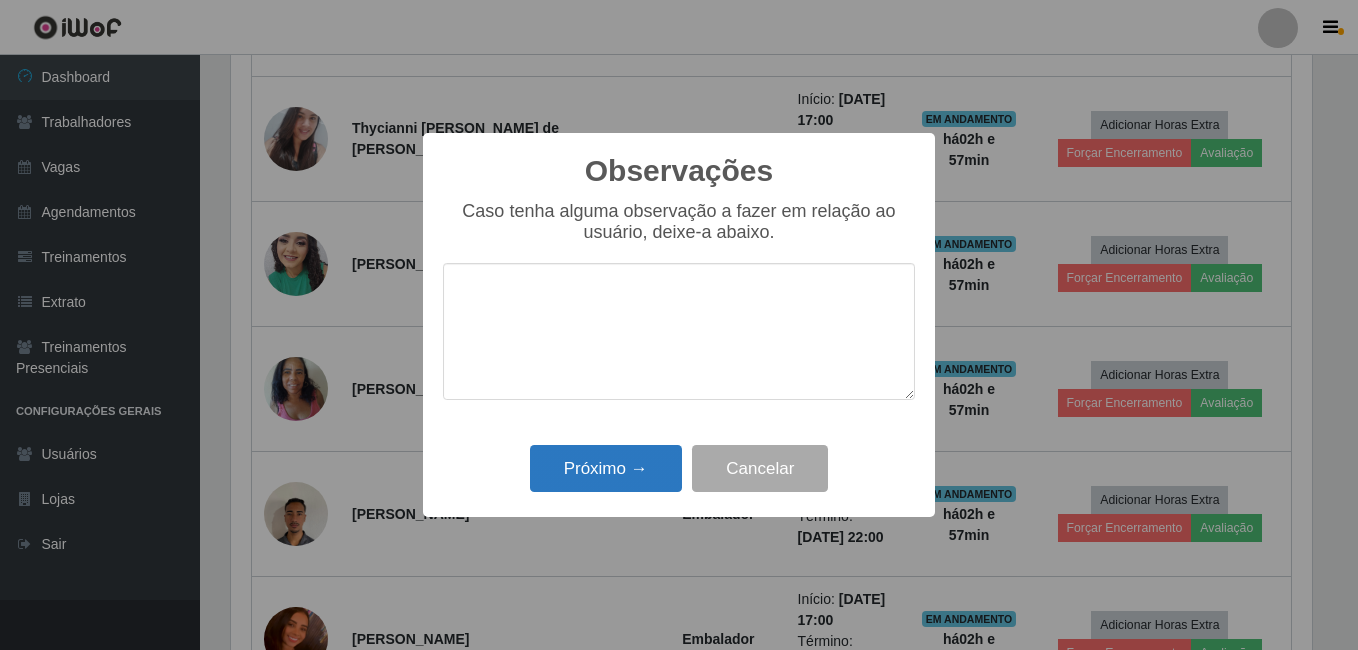 drag, startPoint x: 619, startPoint y: 521, endPoint x: 624, endPoint y: 485, distance: 36.345562 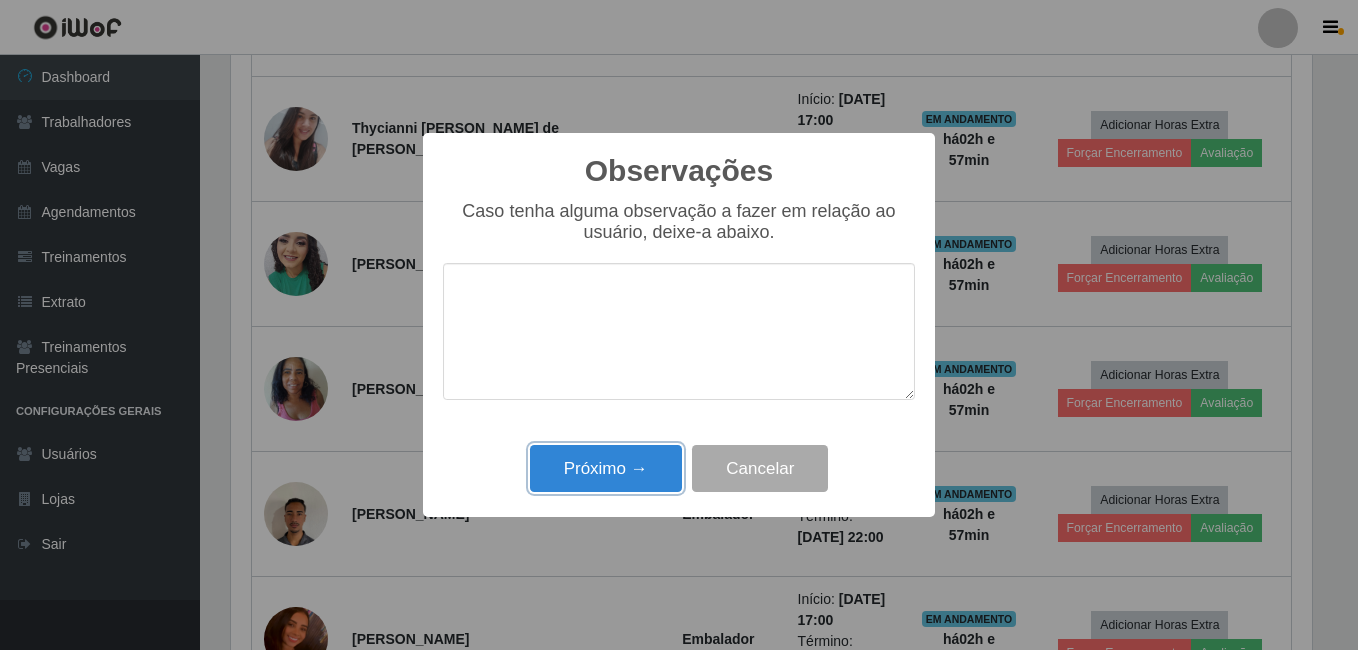 drag, startPoint x: 625, startPoint y: 484, endPoint x: 667, endPoint y: 473, distance: 43.416588 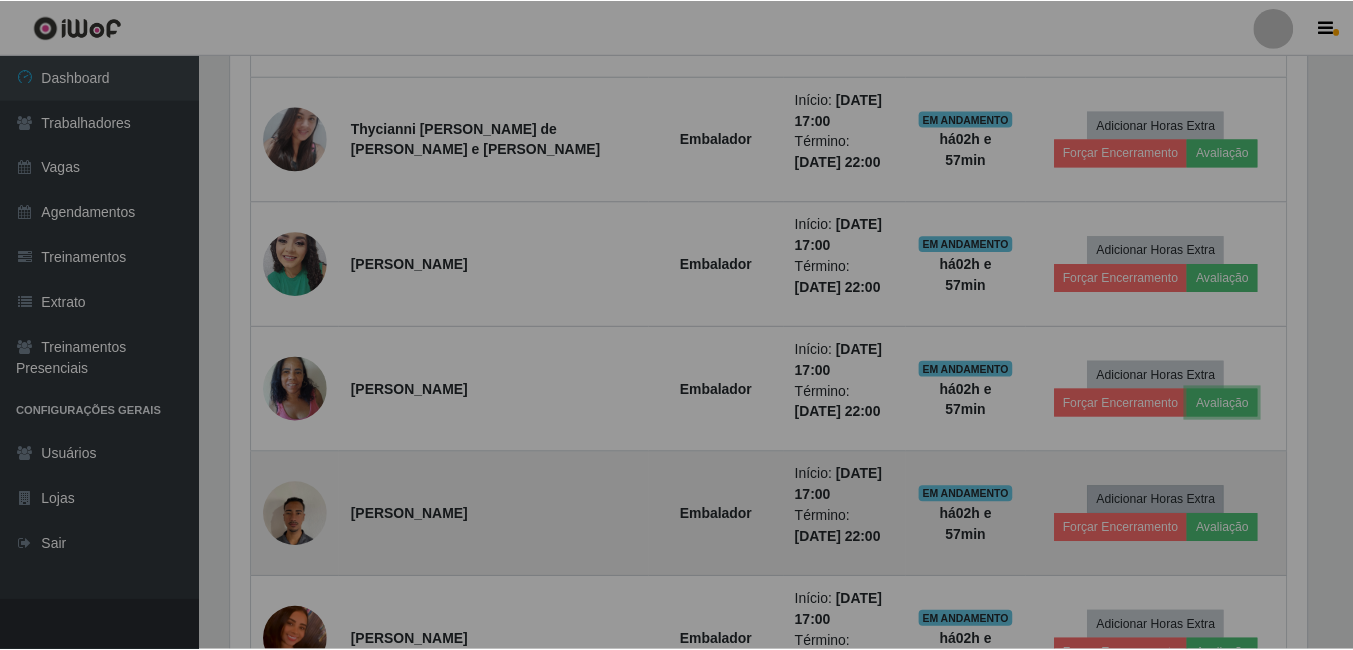 scroll, scrollTop: 999585, scrollLeft: 998909, axis: both 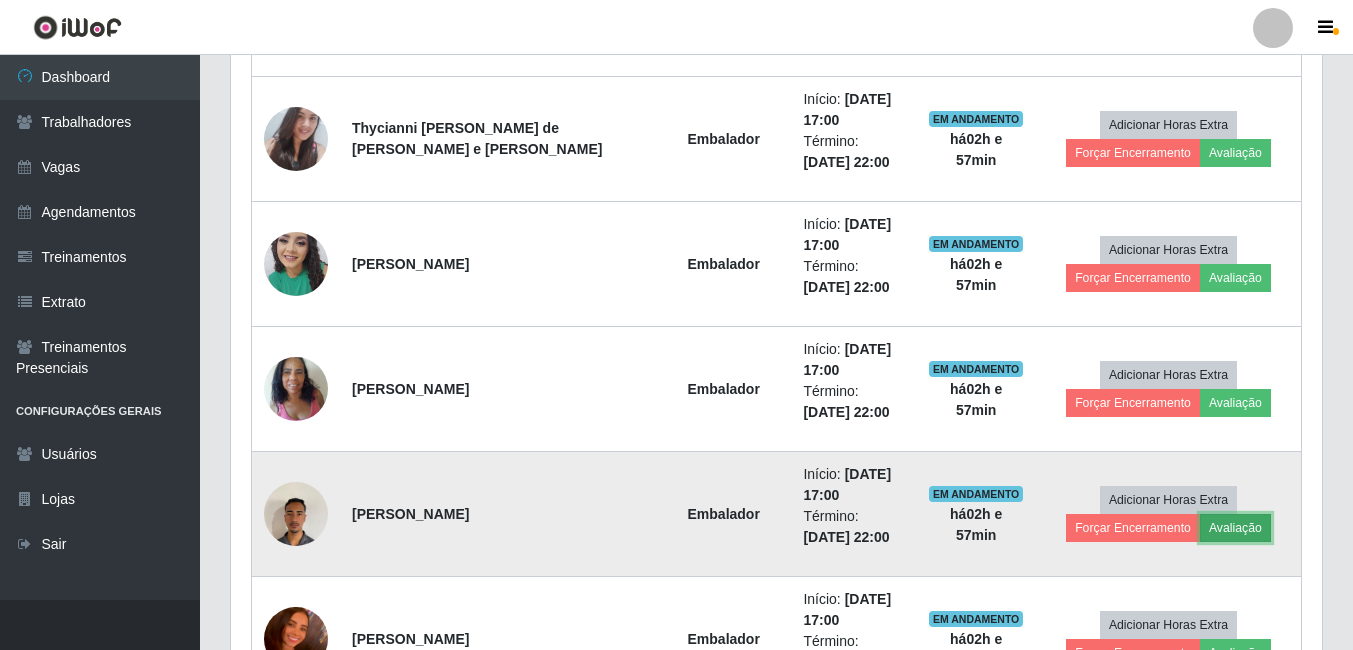 click on "Avaliação" at bounding box center [1235, 528] 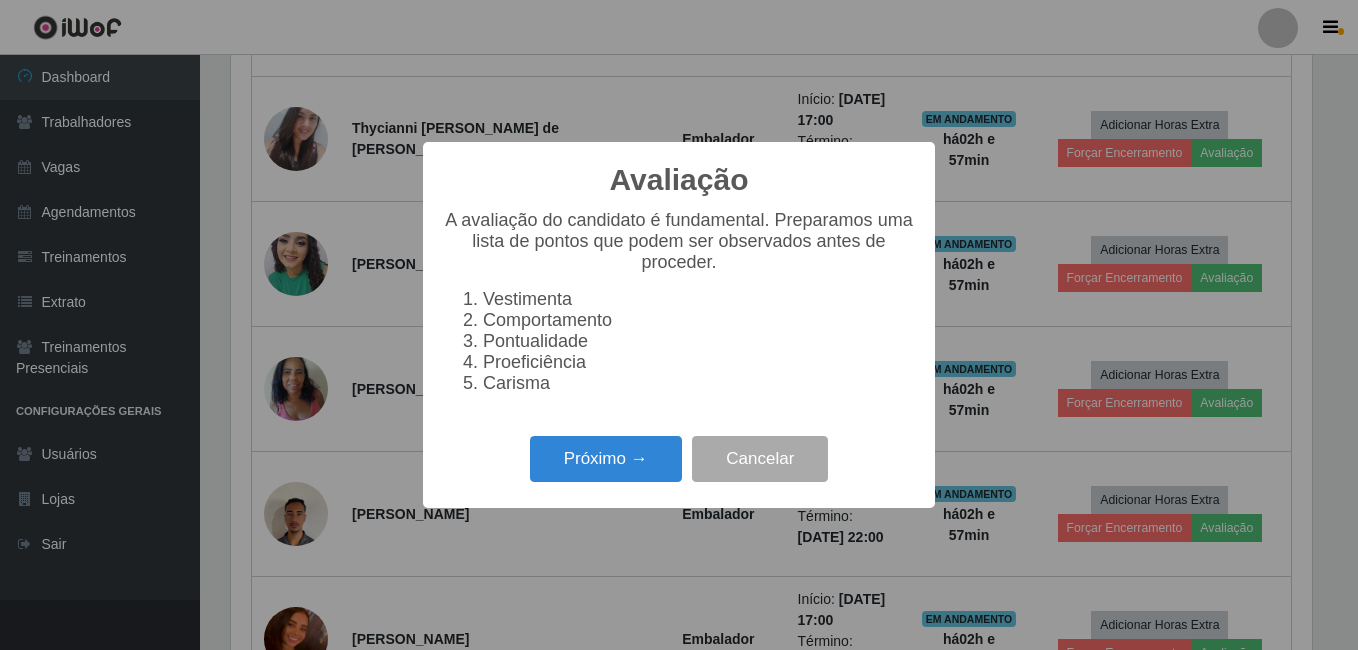 scroll, scrollTop: 999585, scrollLeft: 998919, axis: both 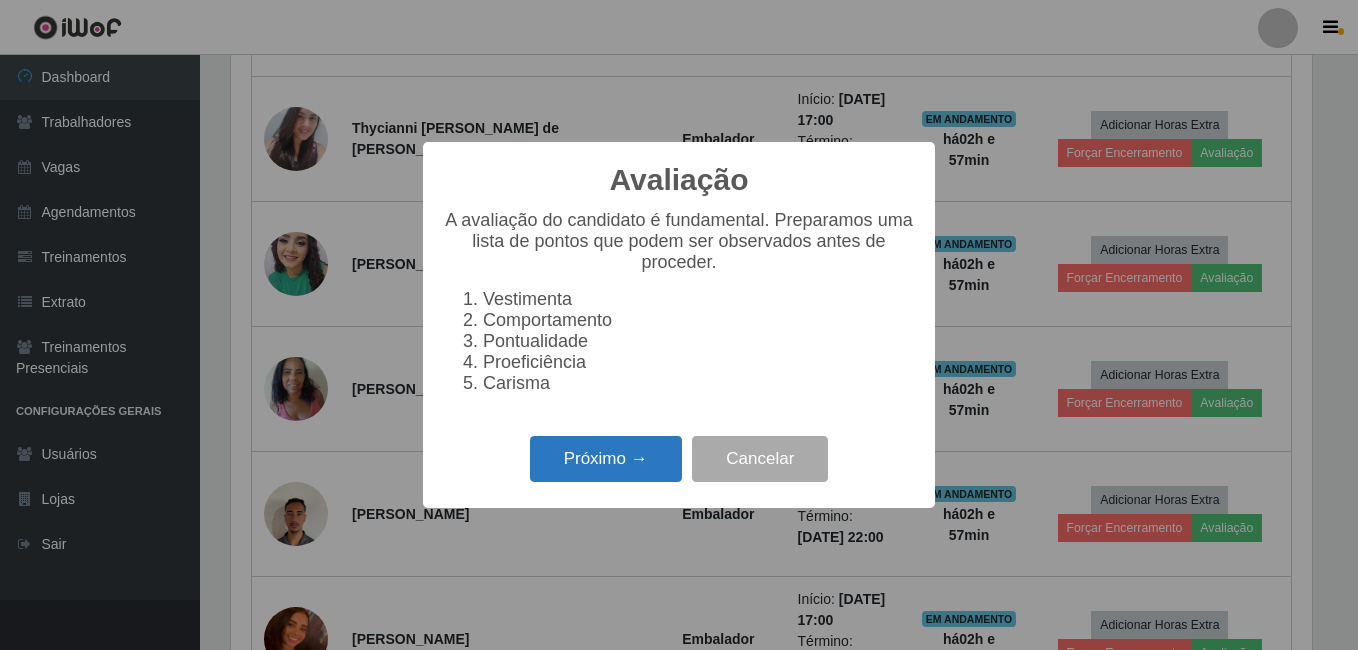 click on "Próximo →" at bounding box center [606, 459] 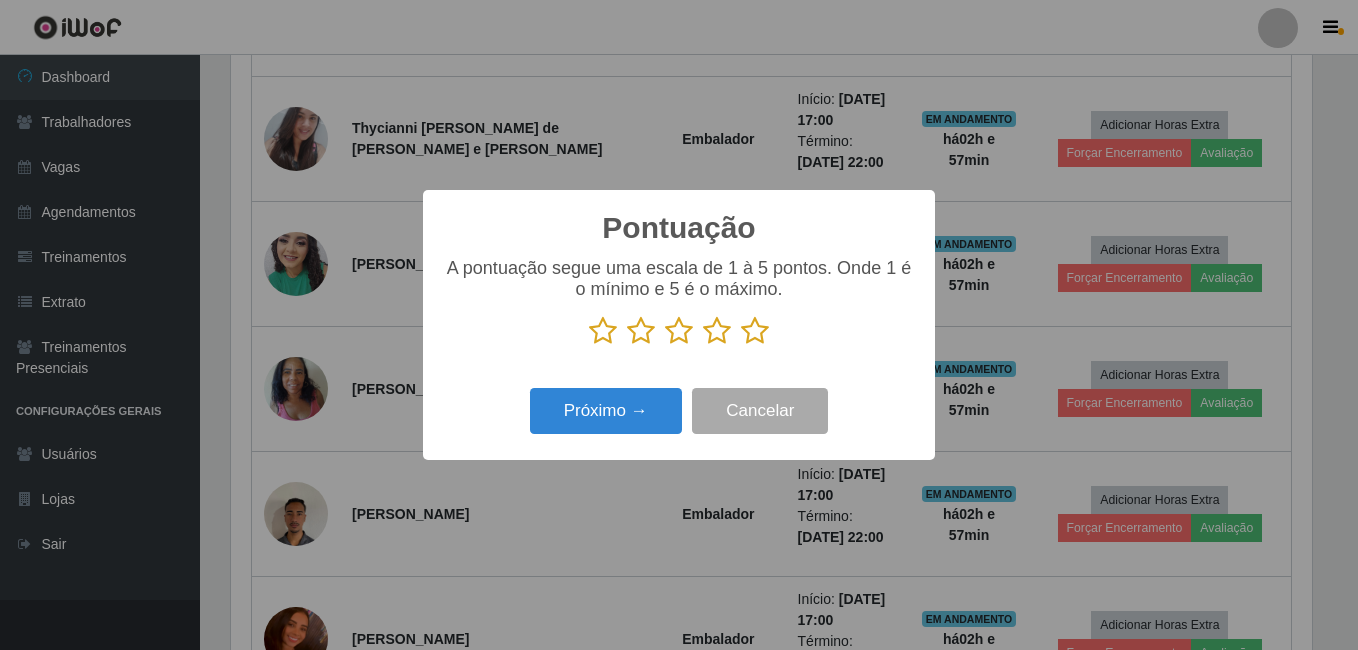 click at bounding box center (755, 331) 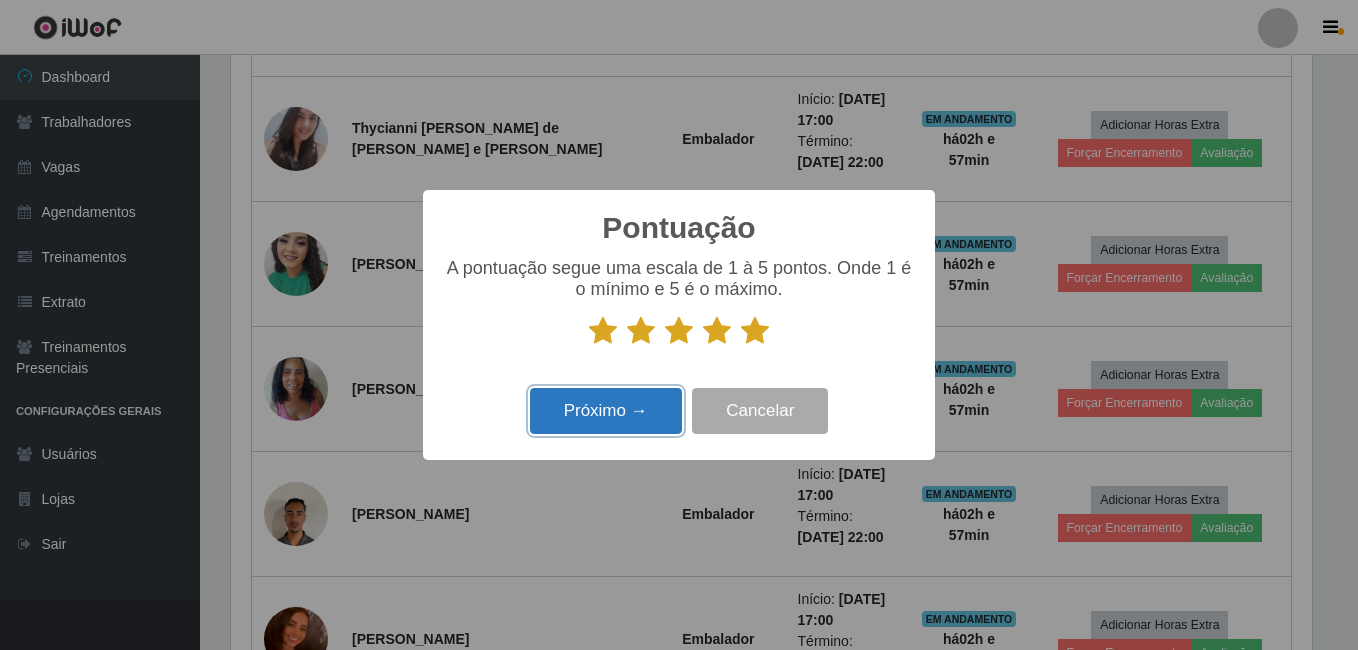 click on "Próximo →" at bounding box center (606, 411) 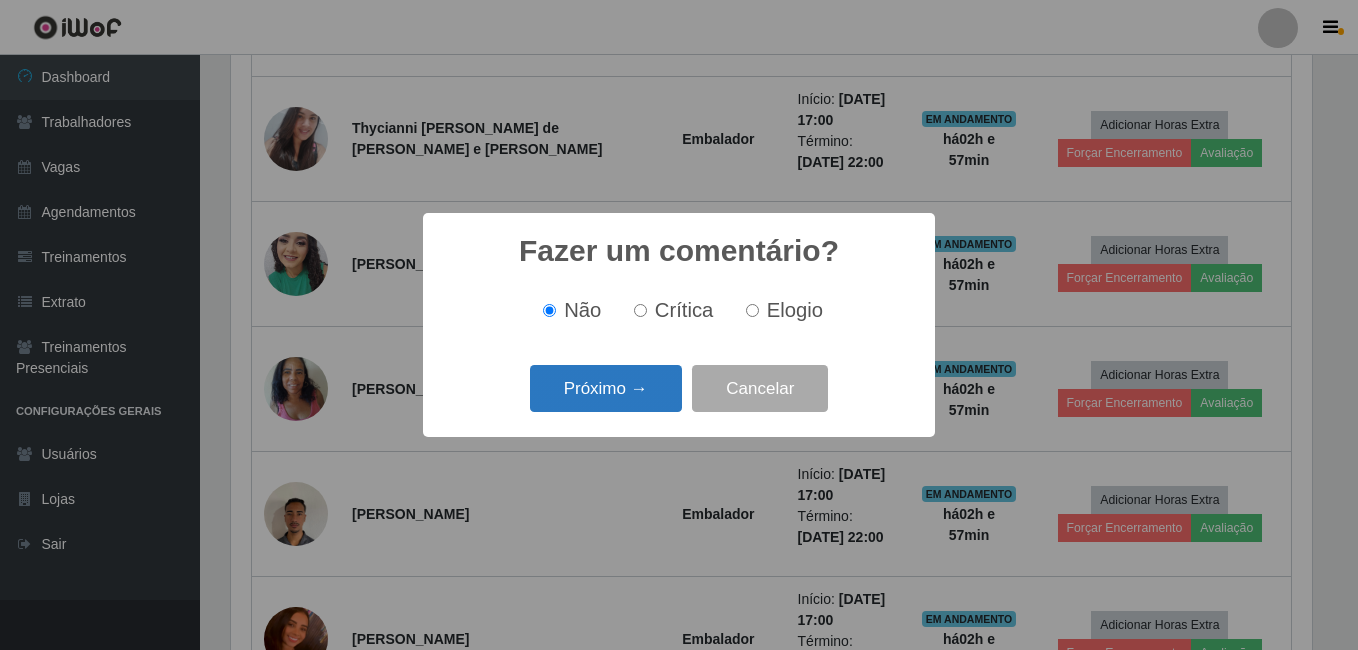 click on "Próximo → Cancelar" at bounding box center (679, 388) 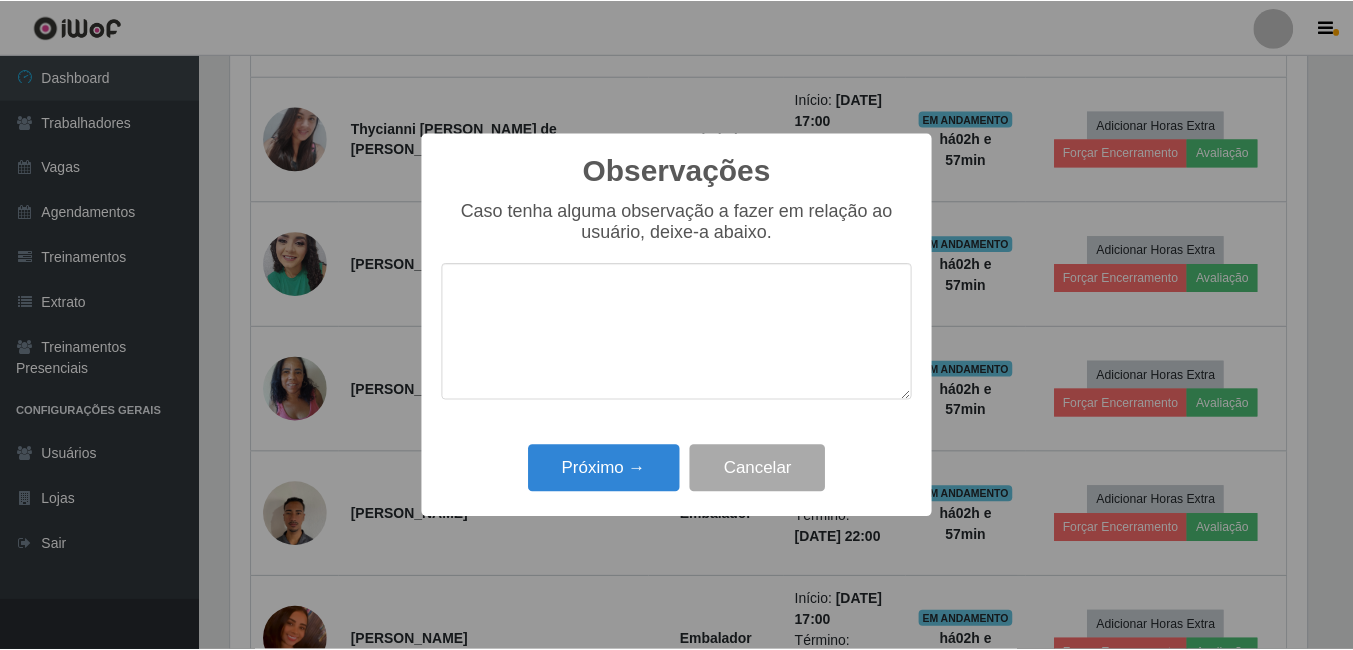 scroll, scrollTop: 999585, scrollLeft: 998919, axis: both 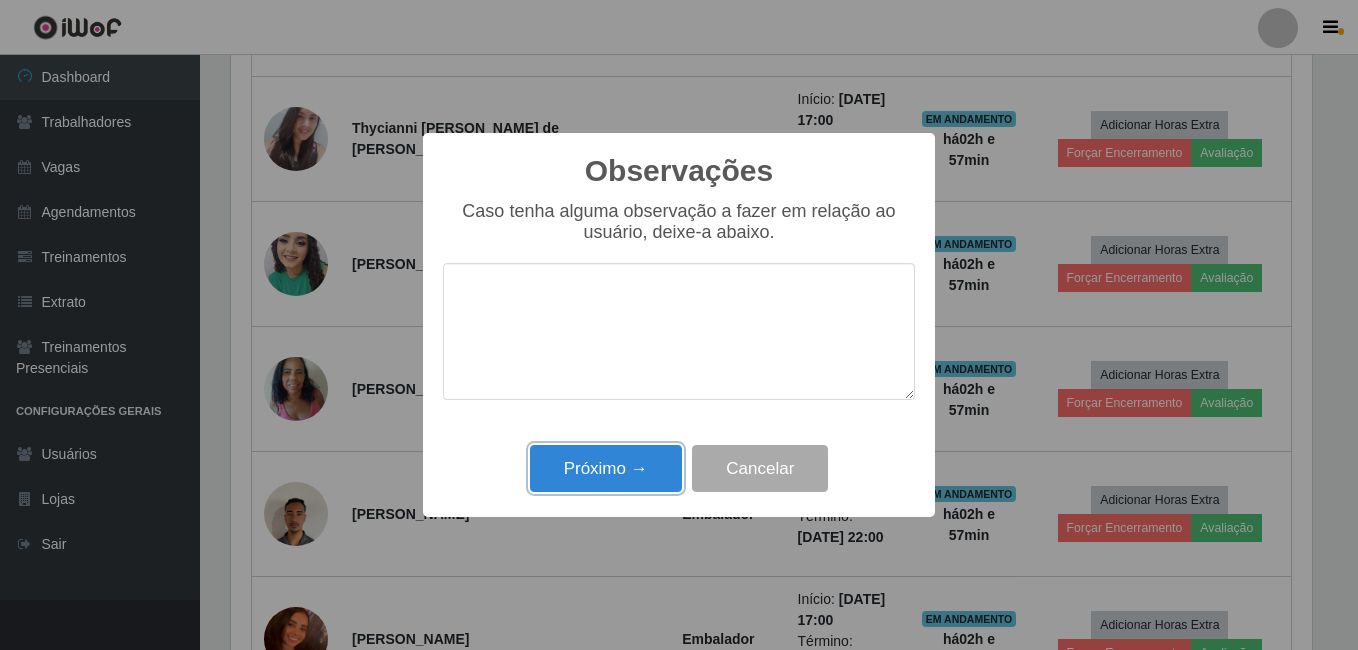 drag, startPoint x: 619, startPoint y: 479, endPoint x: 619, endPoint y: 447, distance: 32 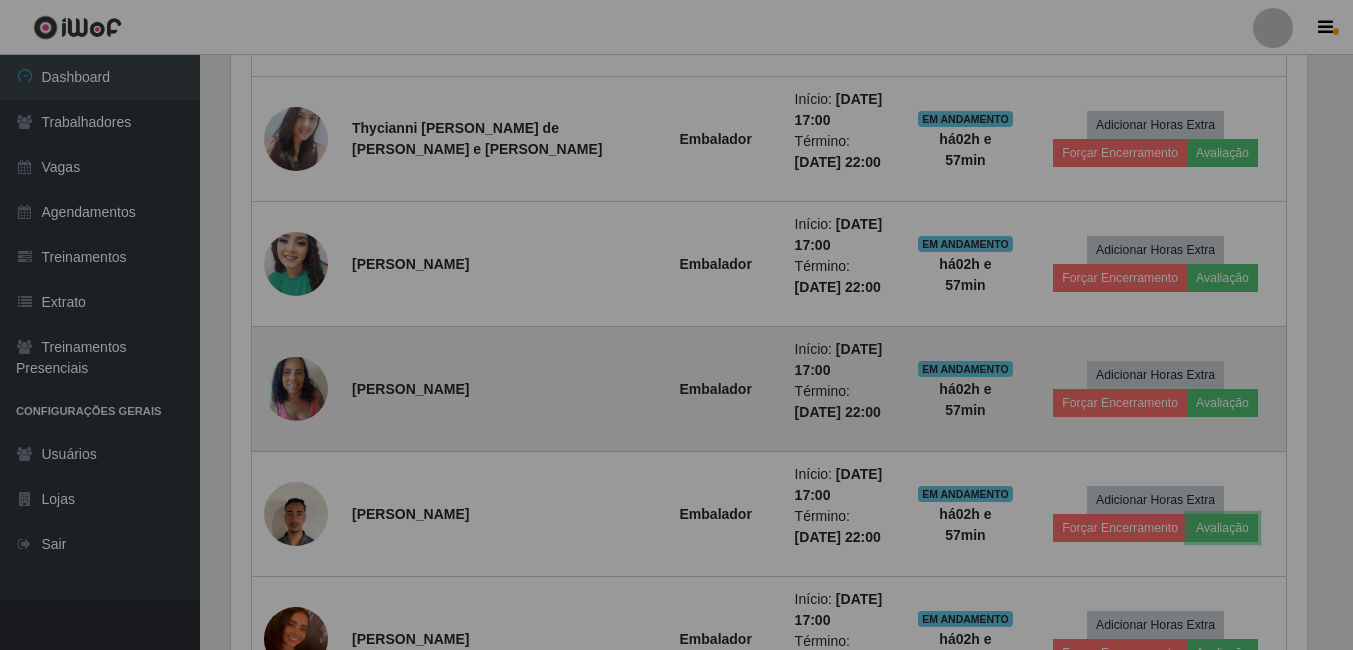 scroll, scrollTop: 999585, scrollLeft: 998909, axis: both 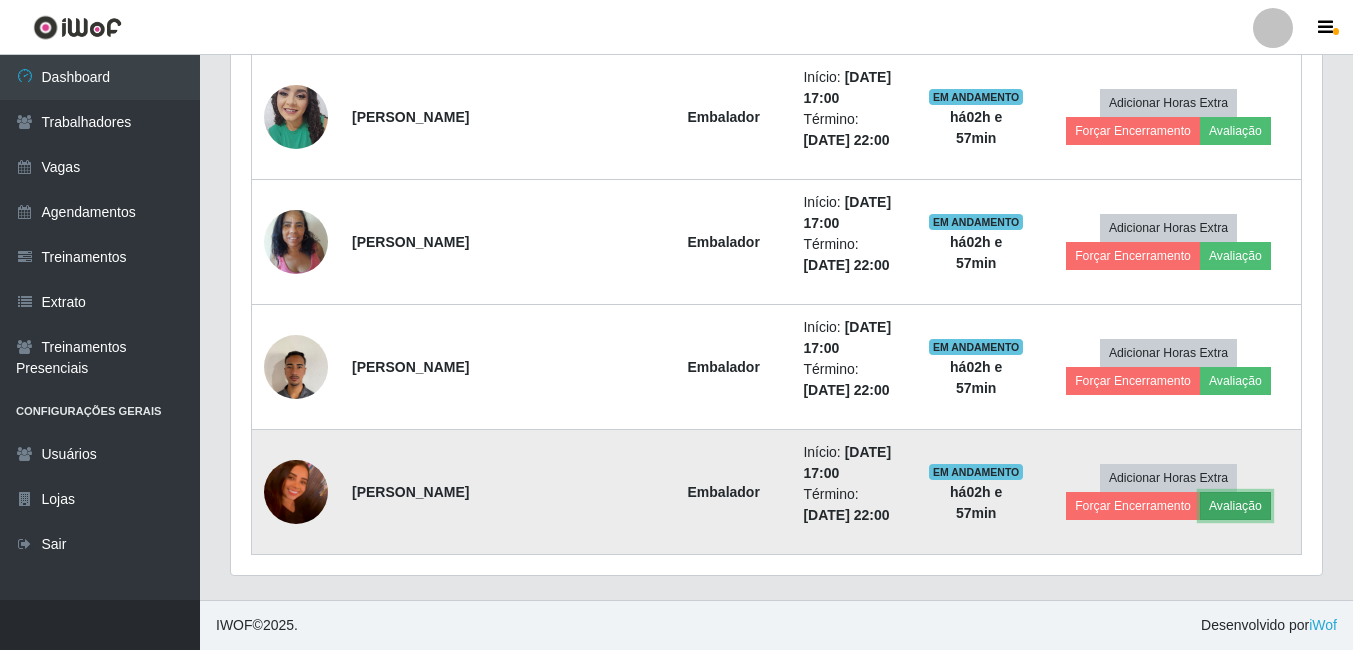 click on "Avaliação" at bounding box center (1235, 506) 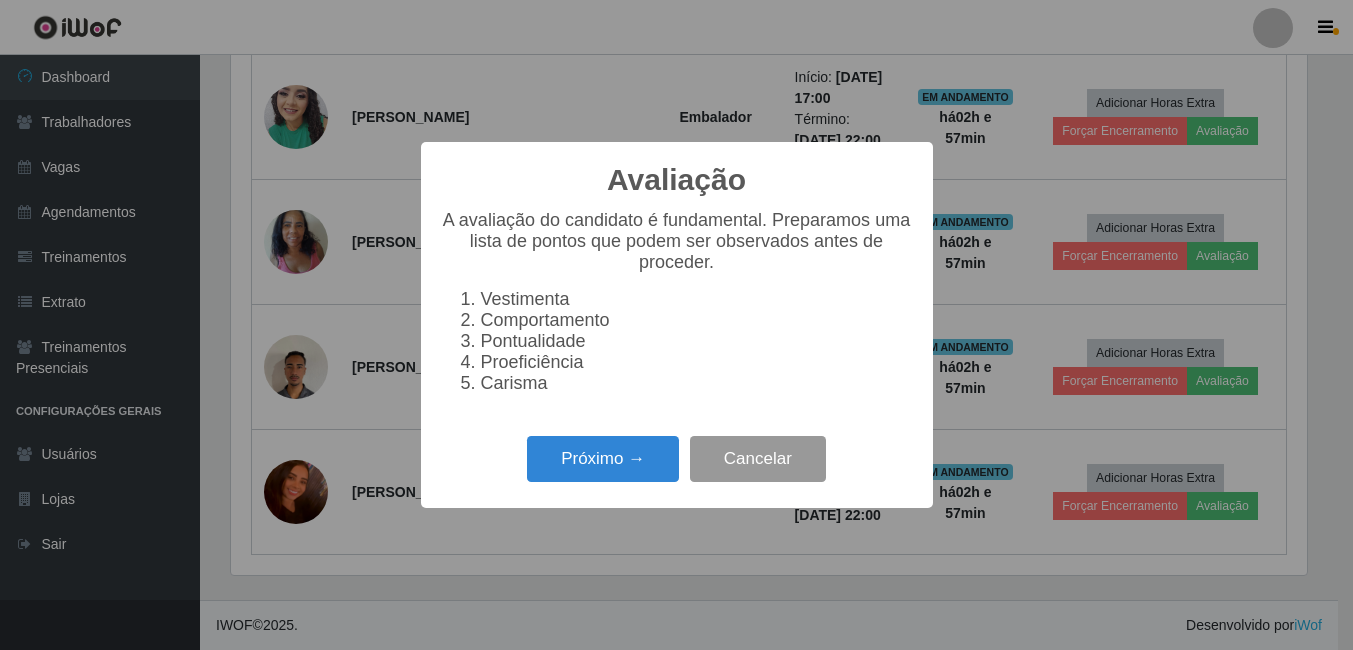 scroll, scrollTop: 999585, scrollLeft: 998919, axis: both 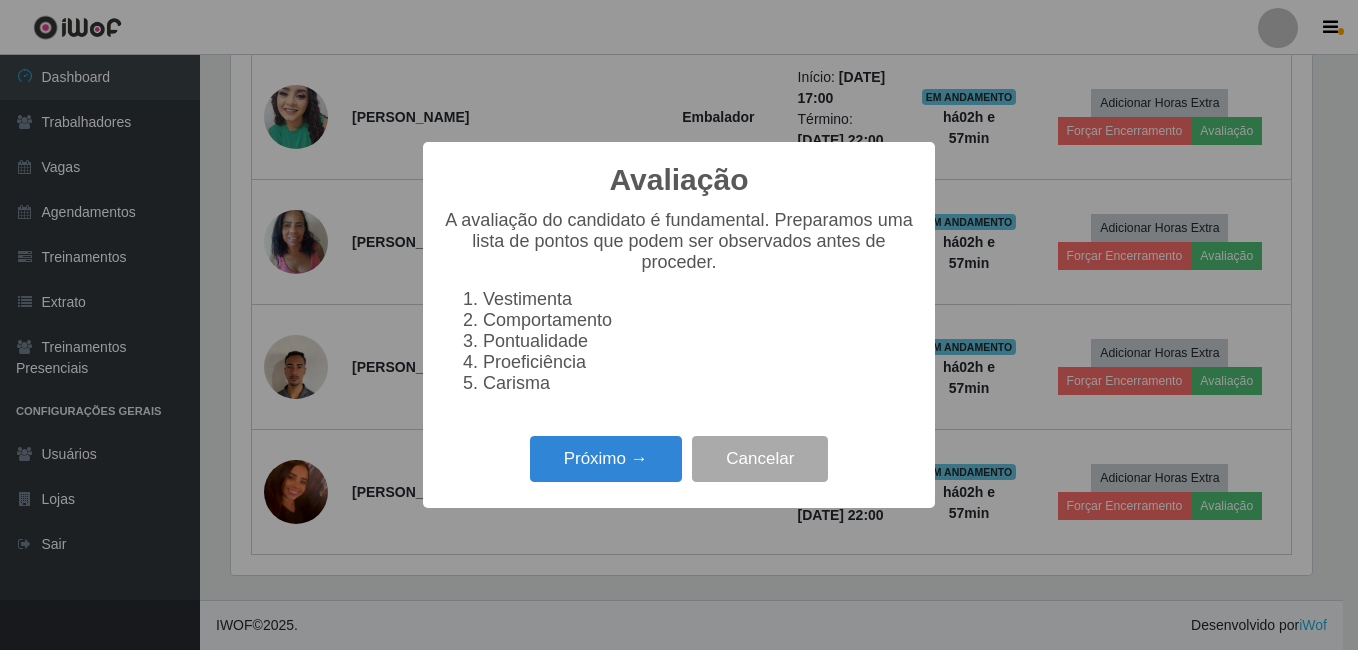 click on "Avaliação × A avaliação do candidato é fundamental.
Preparamos uma lista de pontos que podem ser
observados antes de proceder.
Vestimenta
Comportamento
Pontualidade
Proeficiência
Carisma
Próximo → Cancelar" at bounding box center [679, 324] 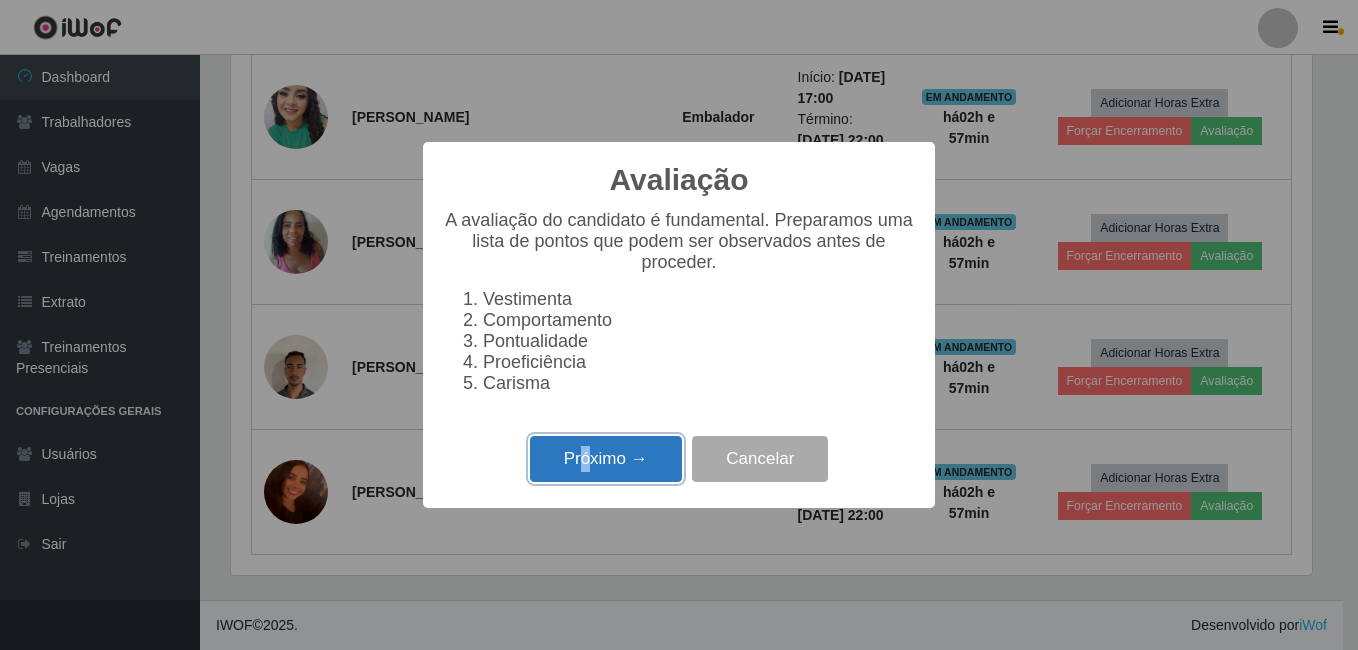 drag, startPoint x: 591, startPoint y: 438, endPoint x: 613, endPoint y: 459, distance: 30.413813 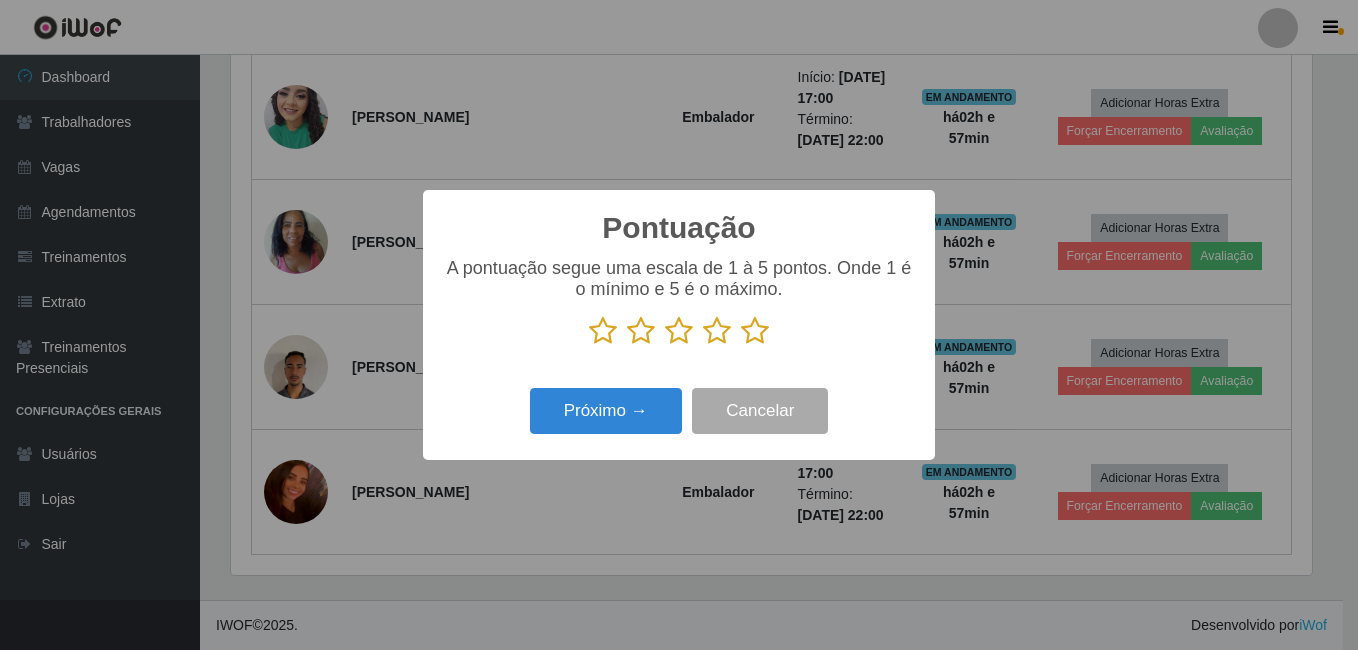 drag, startPoint x: 765, startPoint y: 340, endPoint x: 750, endPoint y: 342, distance: 15.132746 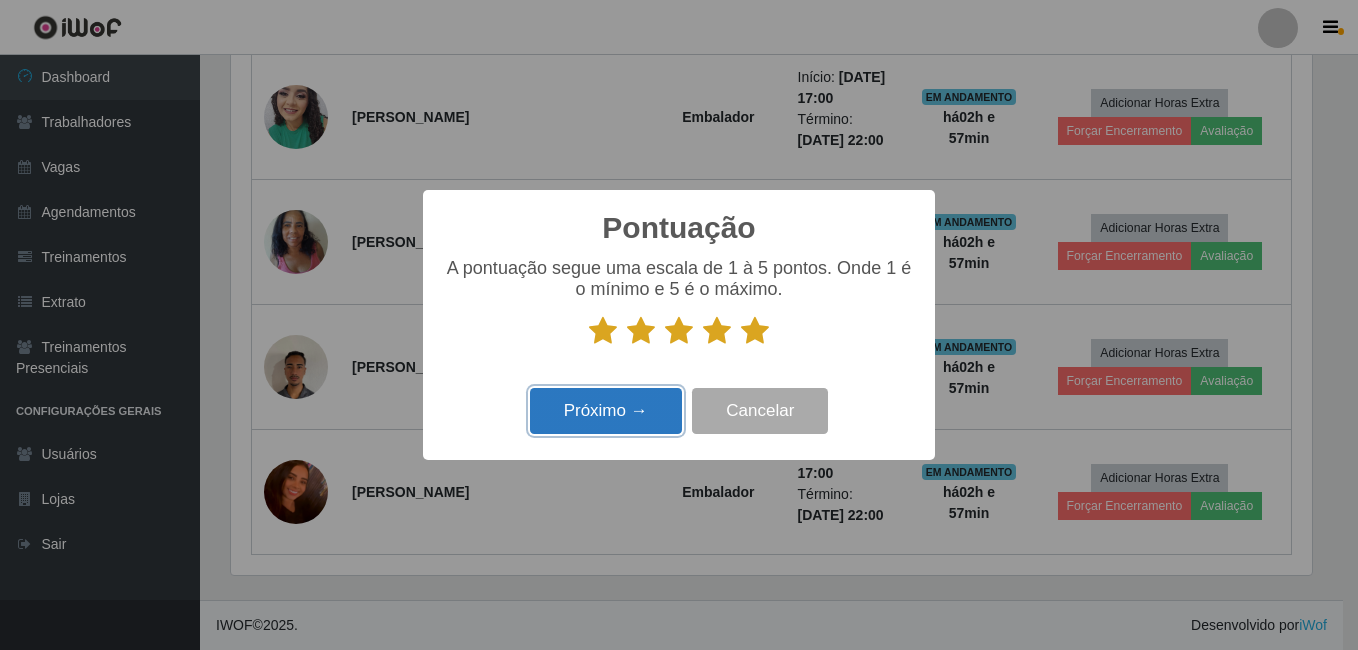 click on "Próximo →" at bounding box center (606, 411) 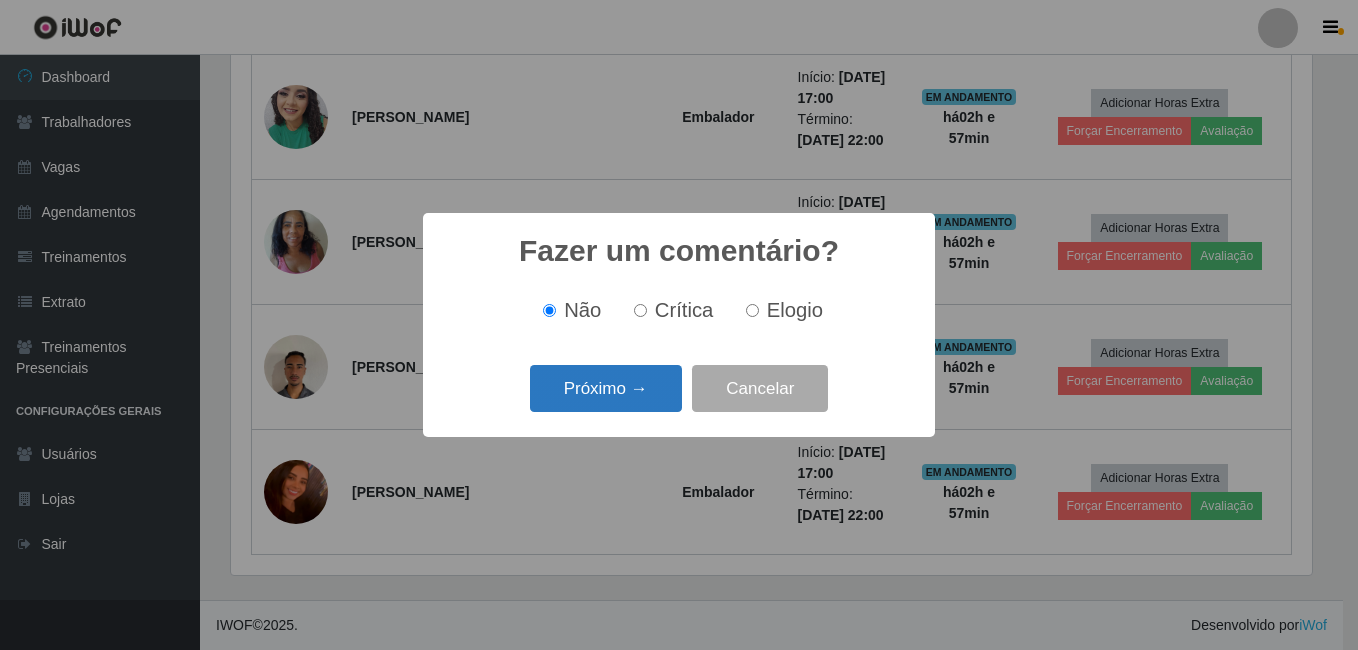 click on "Próximo →" at bounding box center [606, 388] 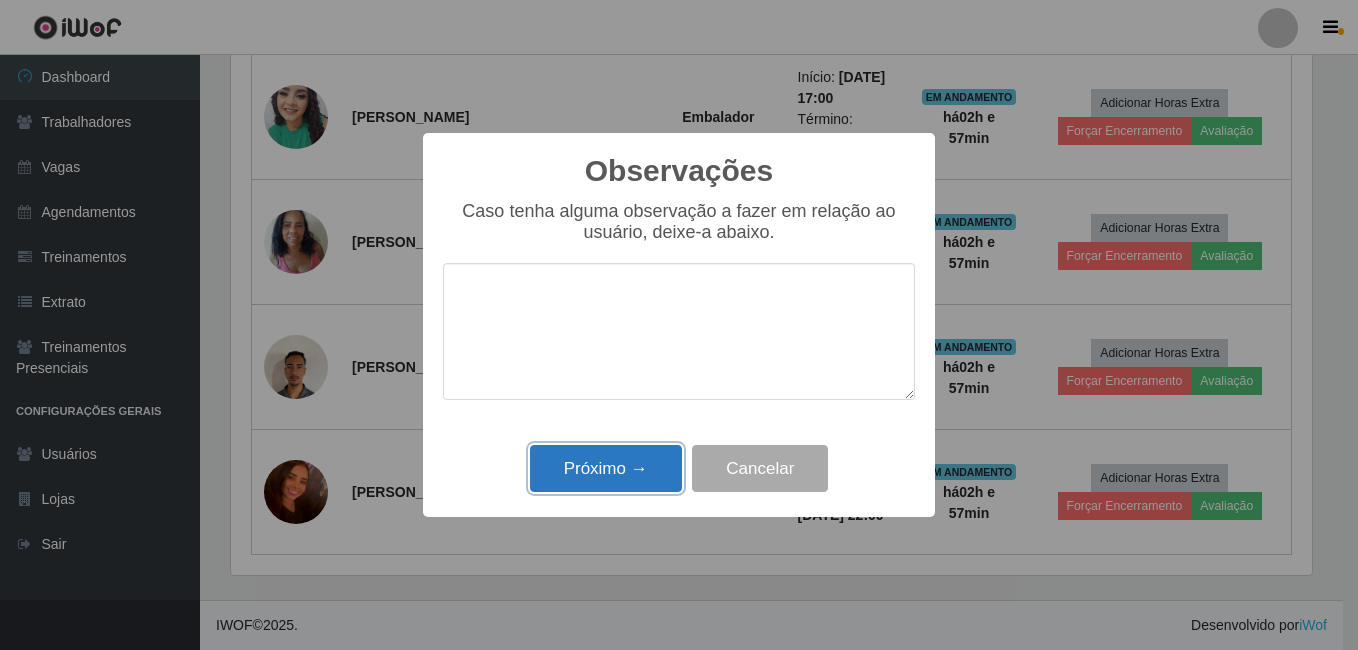 drag, startPoint x: 665, startPoint y: 453, endPoint x: 646, endPoint y: 444, distance: 21.023796 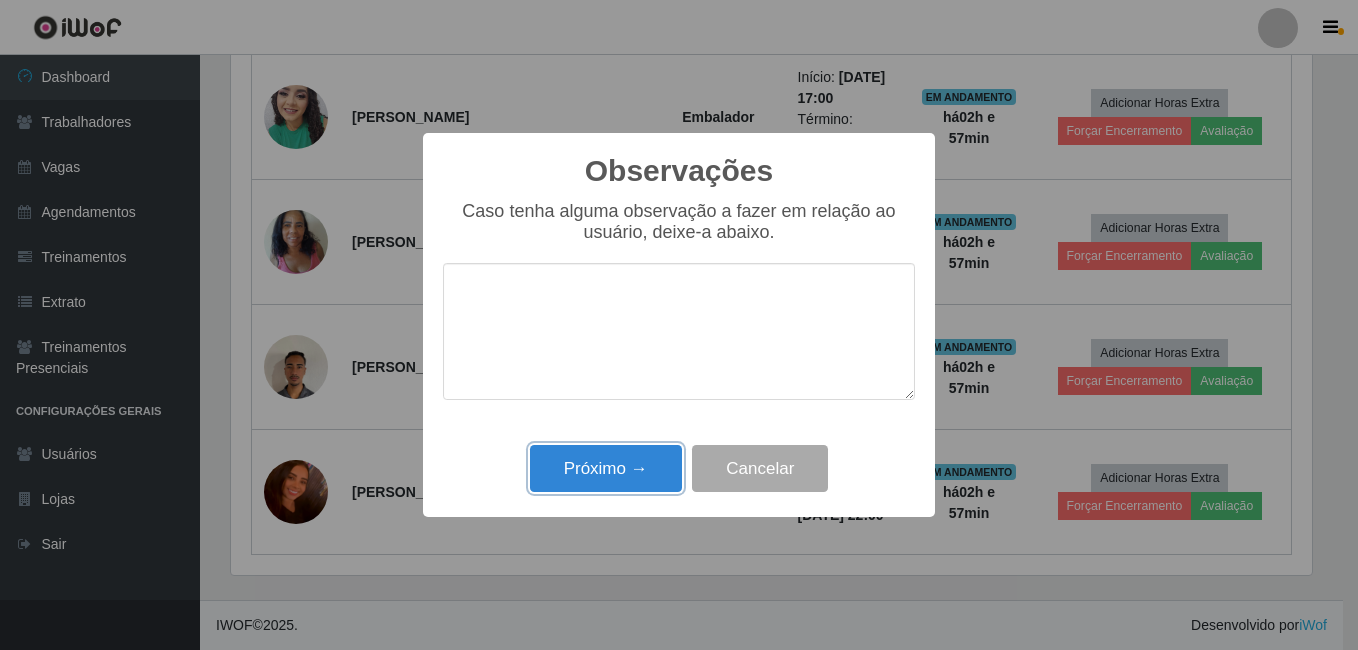 click on "Próximo →" at bounding box center [606, 468] 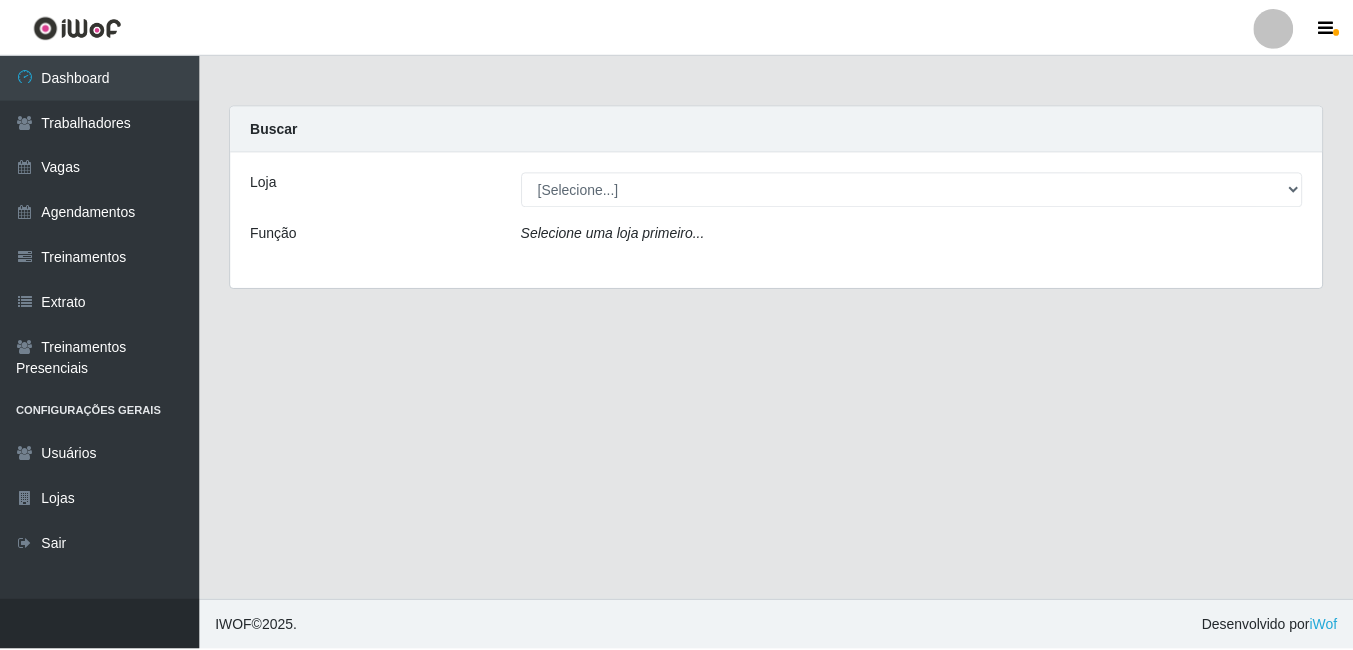 scroll, scrollTop: 0, scrollLeft: 0, axis: both 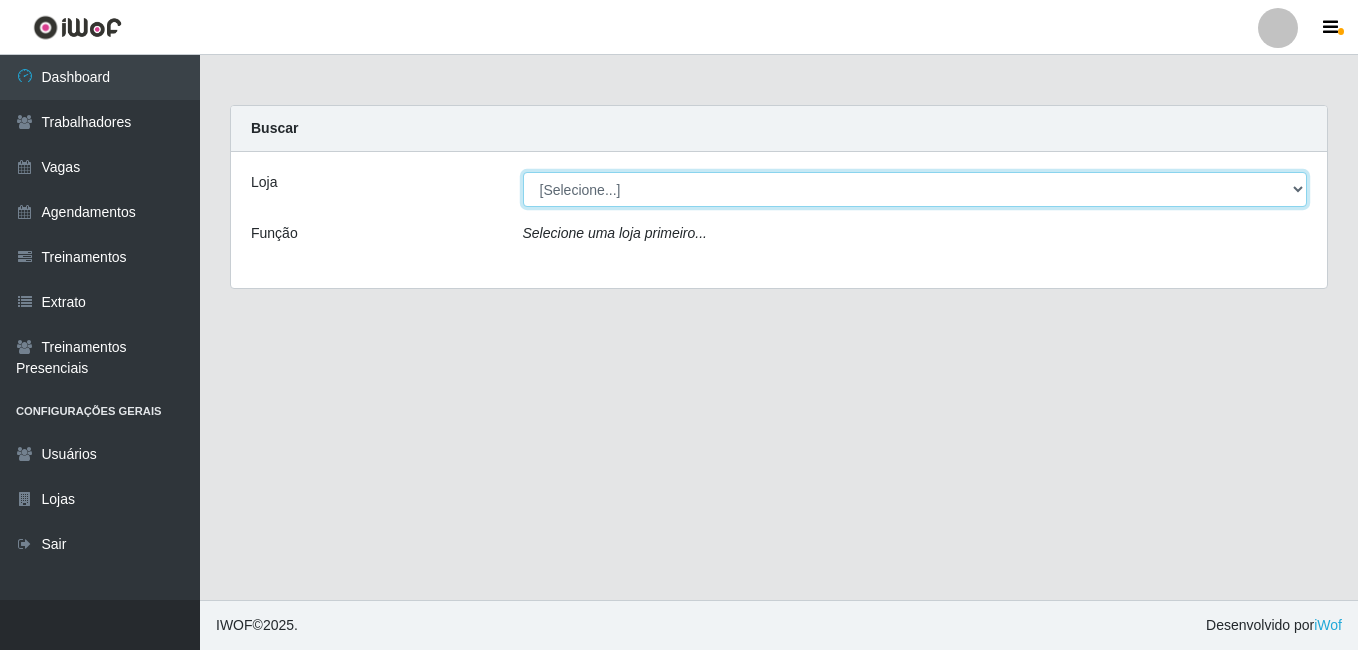 drag, startPoint x: 631, startPoint y: 194, endPoint x: 628, endPoint y: 207, distance: 13.341664 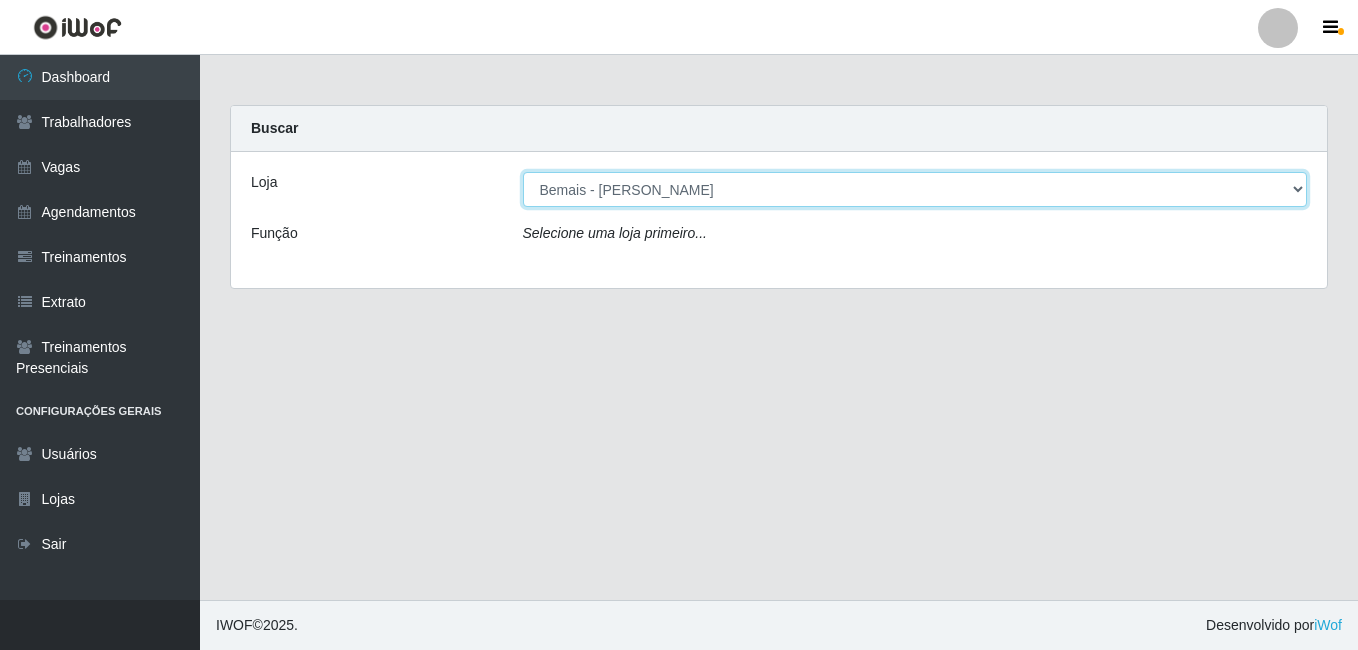 click on "[Selecione...] [PERSON_NAME]" at bounding box center [915, 189] 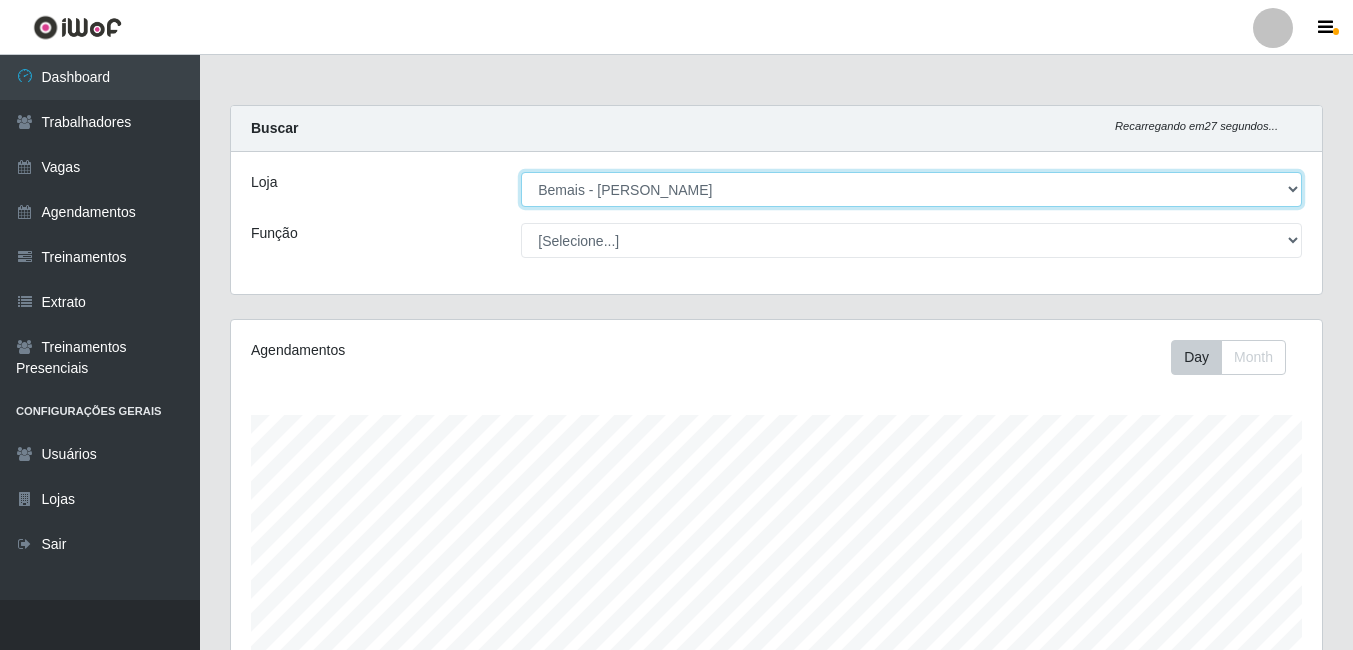 scroll, scrollTop: 999585, scrollLeft: 998909, axis: both 